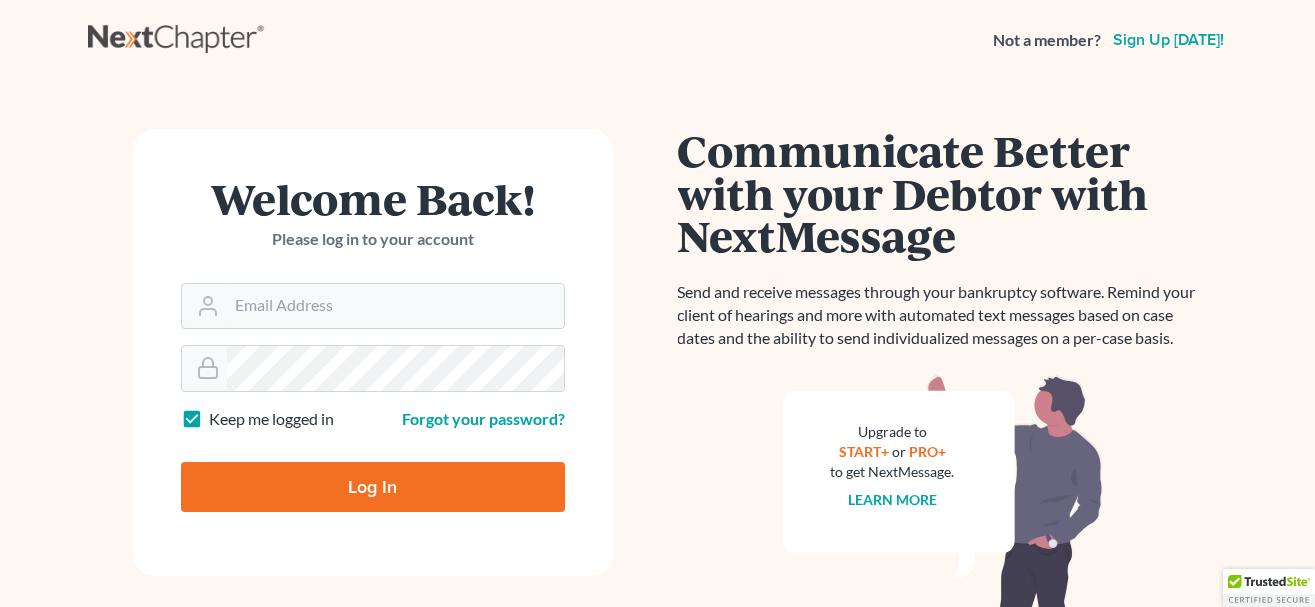 scroll, scrollTop: 0, scrollLeft: 0, axis: both 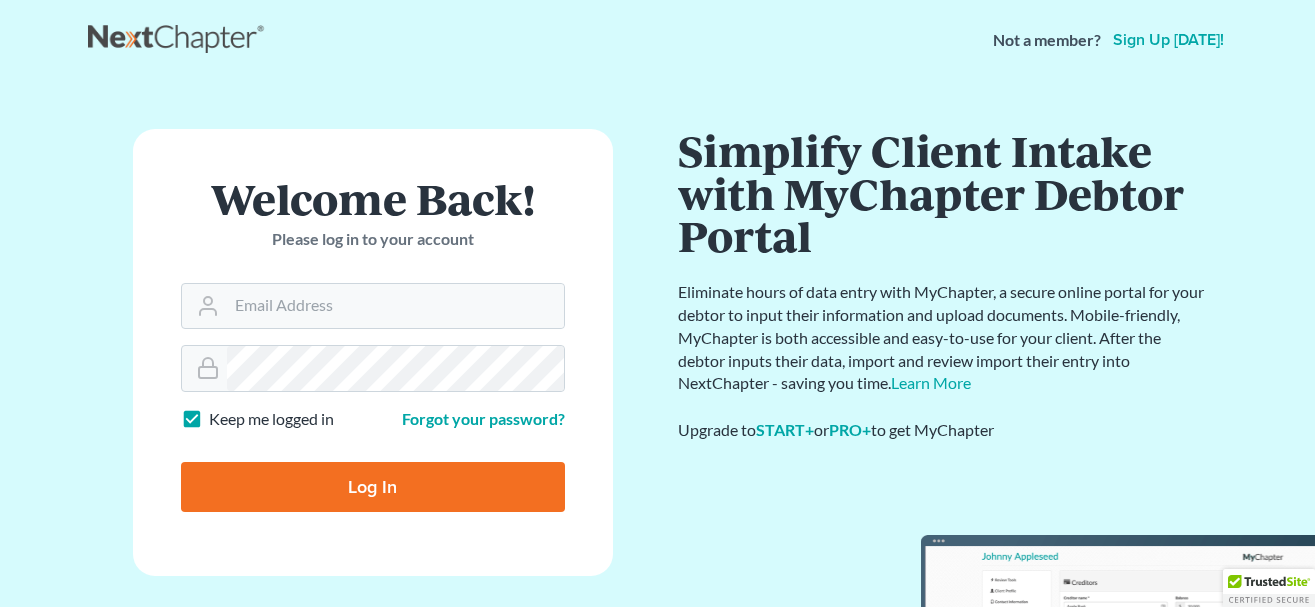 click at bounding box center (657, 693) 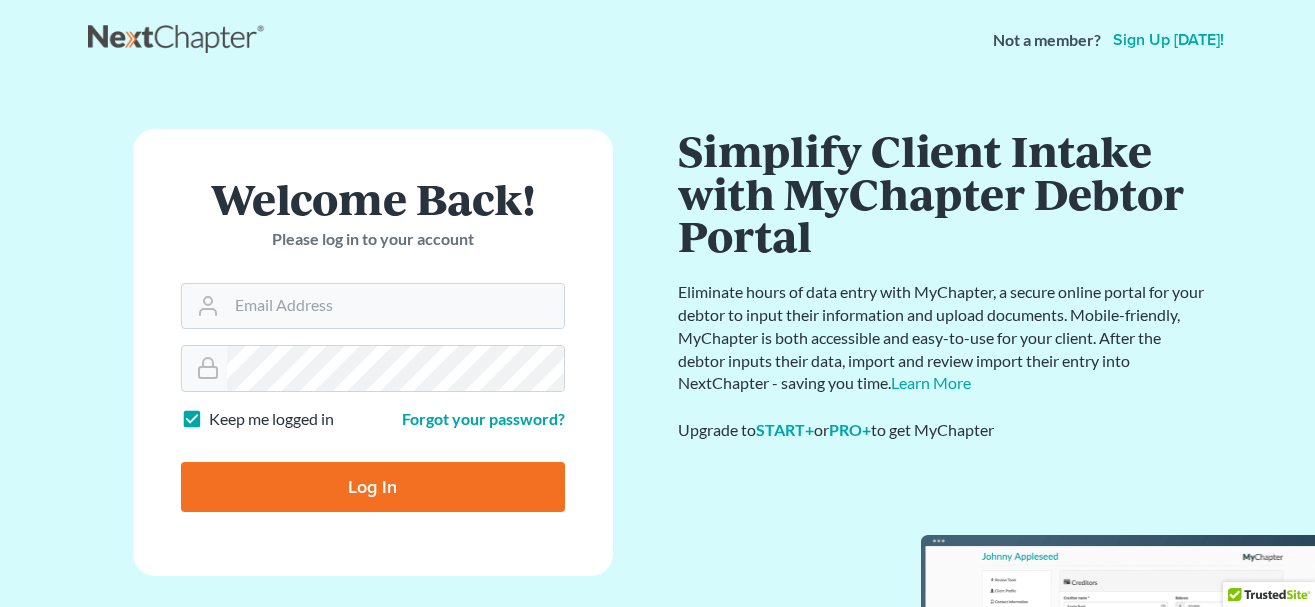 type on "Next" 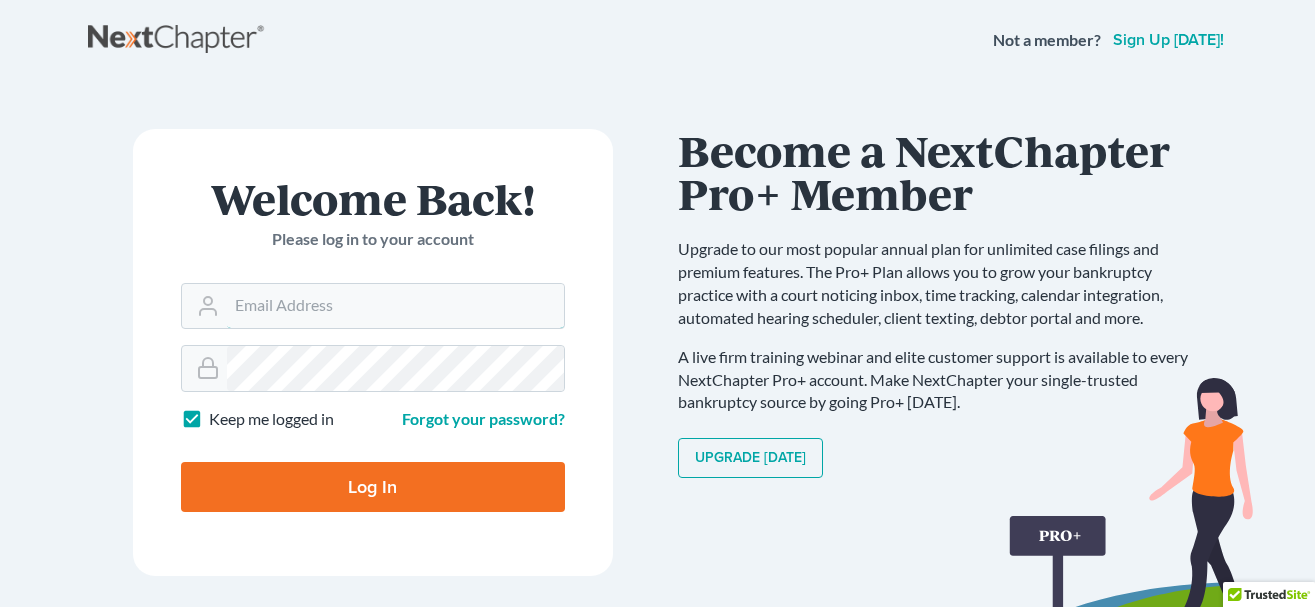 type on "[EMAIL_ADDRESS][DOMAIN_NAME]" 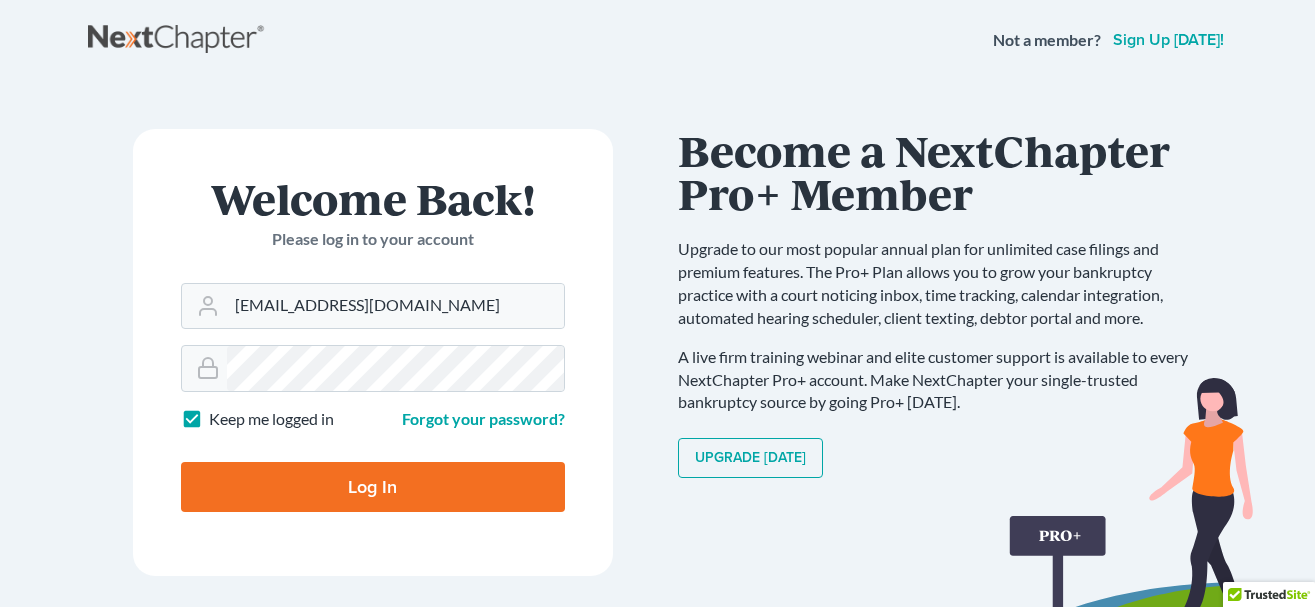 click on "Log In" at bounding box center (373, 487) 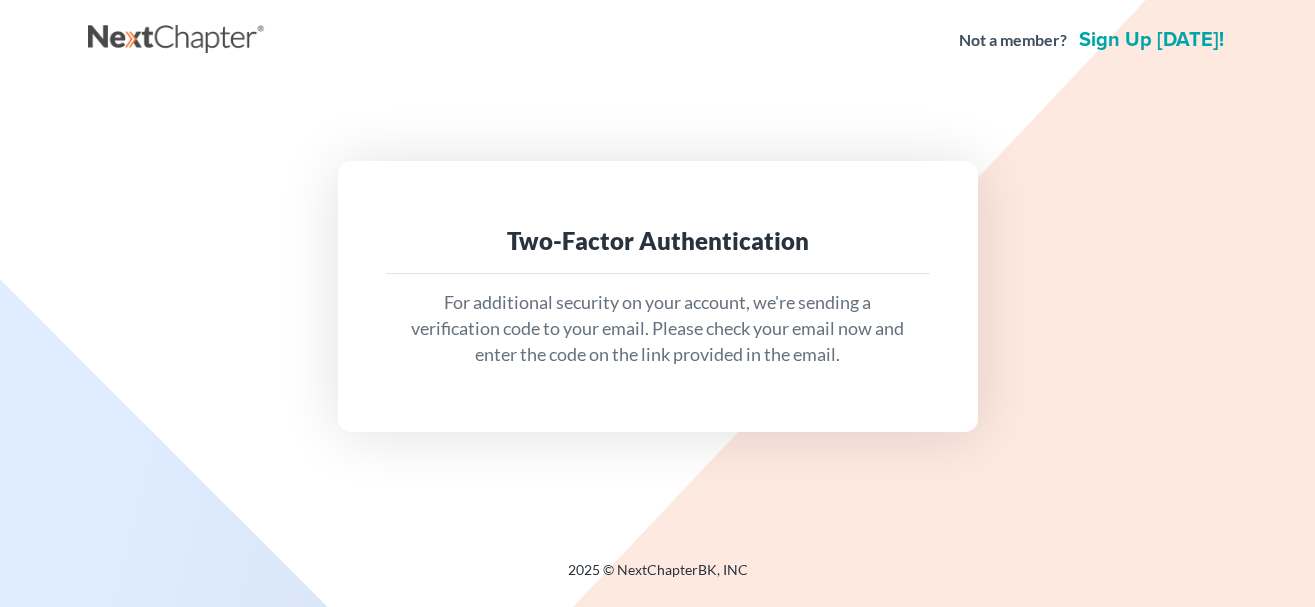 scroll, scrollTop: 0, scrollLeft: 0, axis: both 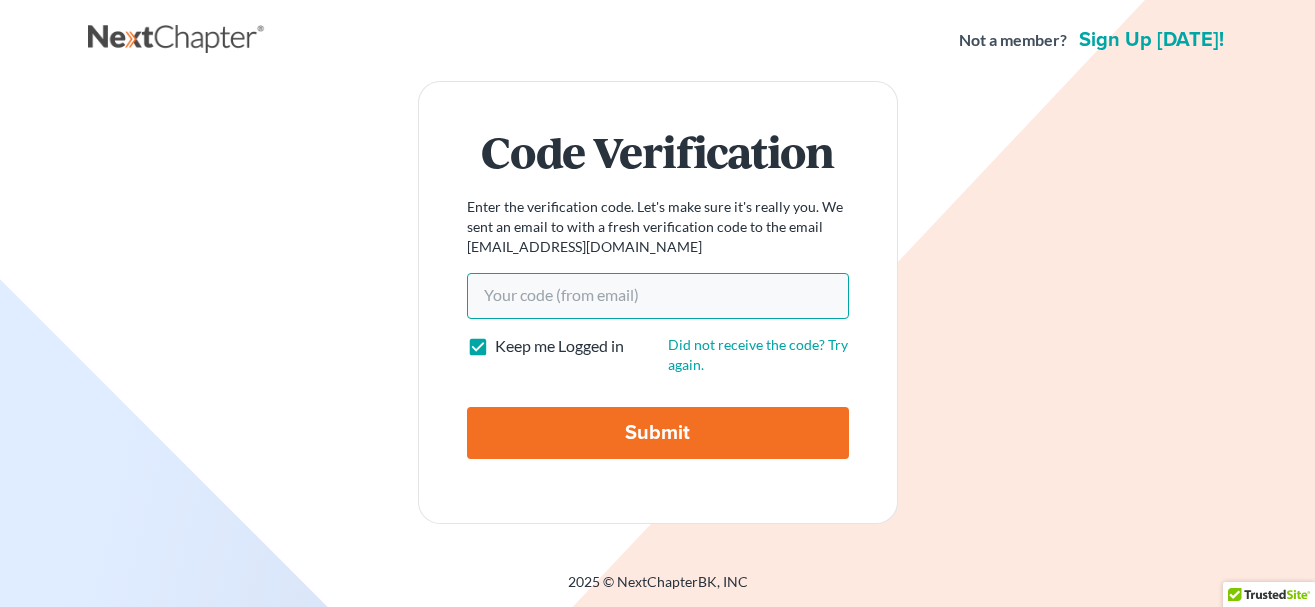 click on "Your code(from email)" at bounding box center (658, 296) 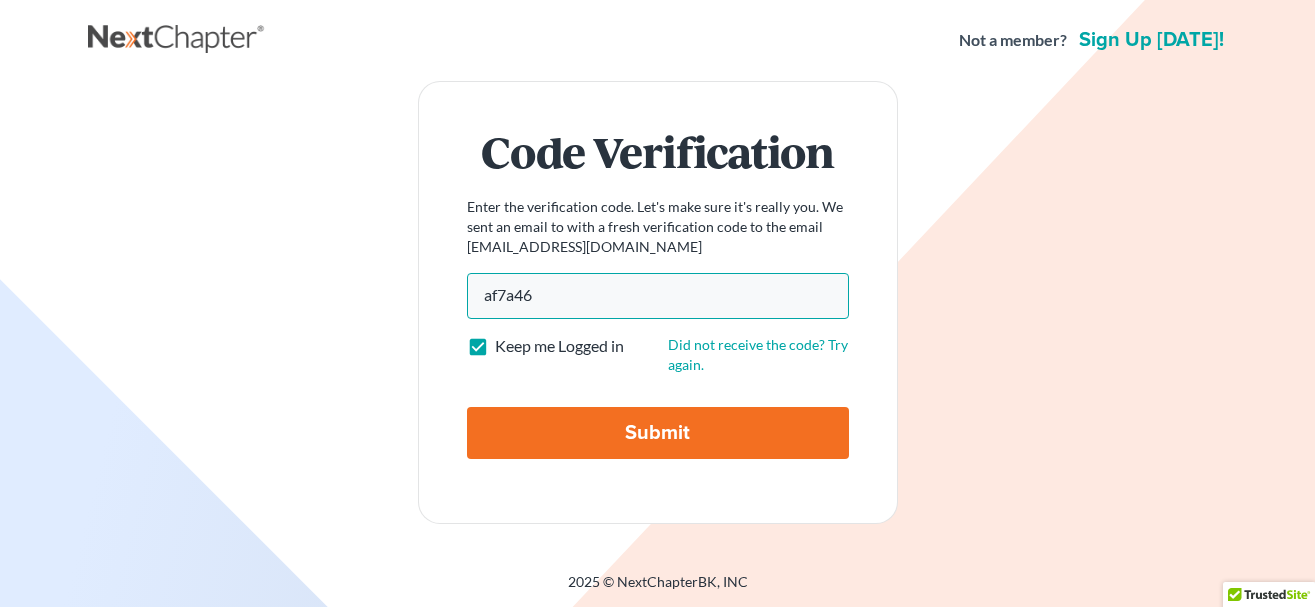 type on "af7a46" 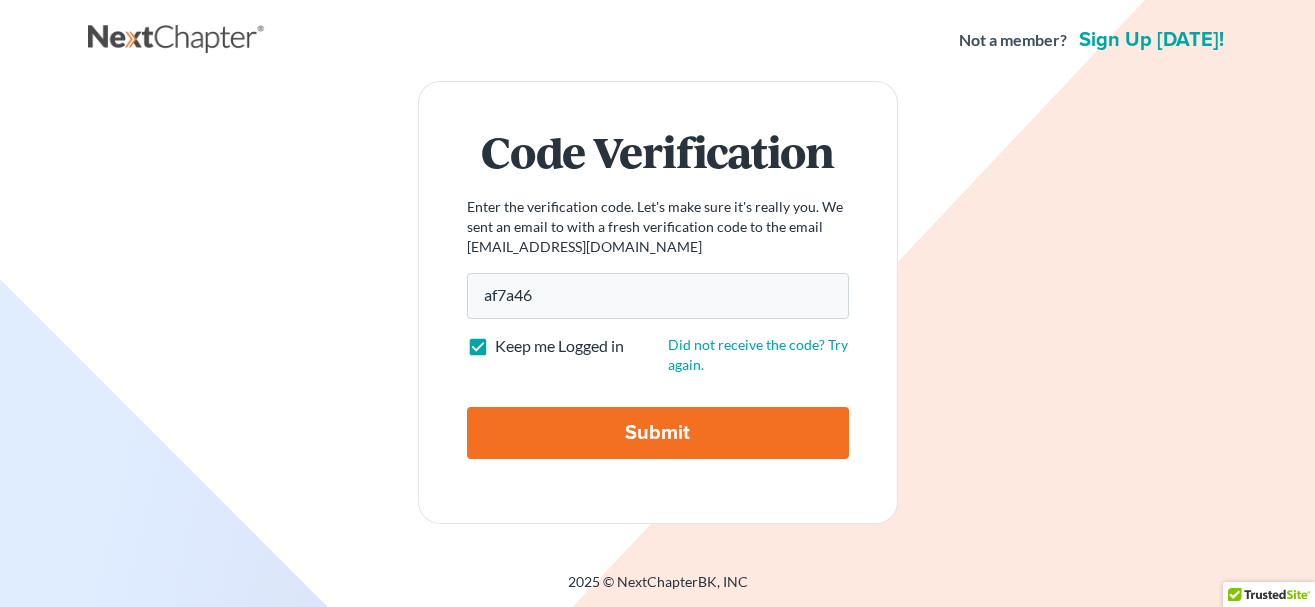 click on "Submit" at bounding box center (658, 433) 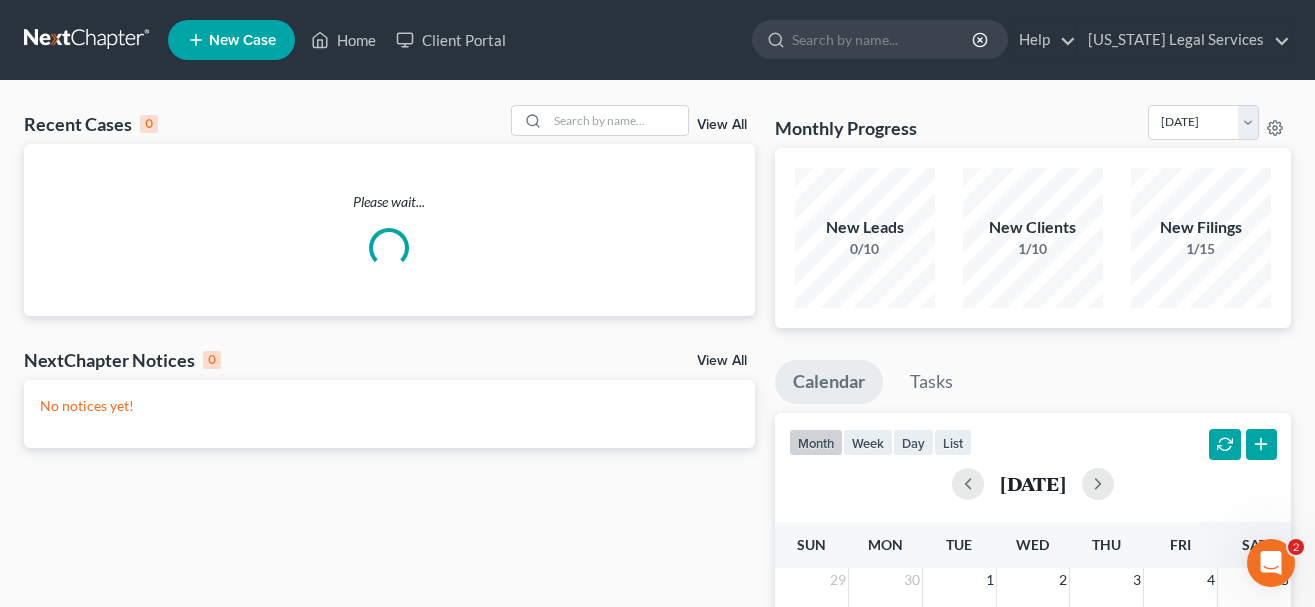 scroll, scrollTop: 0, scrollLeft: 0, axis: both 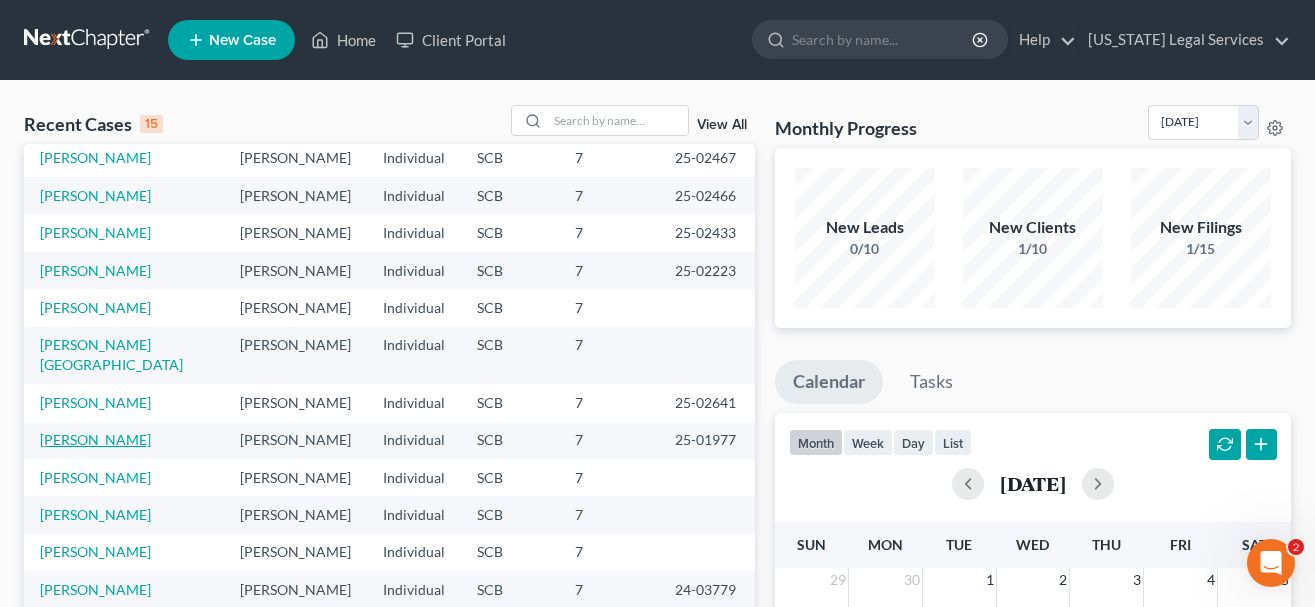 click on "Meaders, Rita" at bounding box center [95, 439] 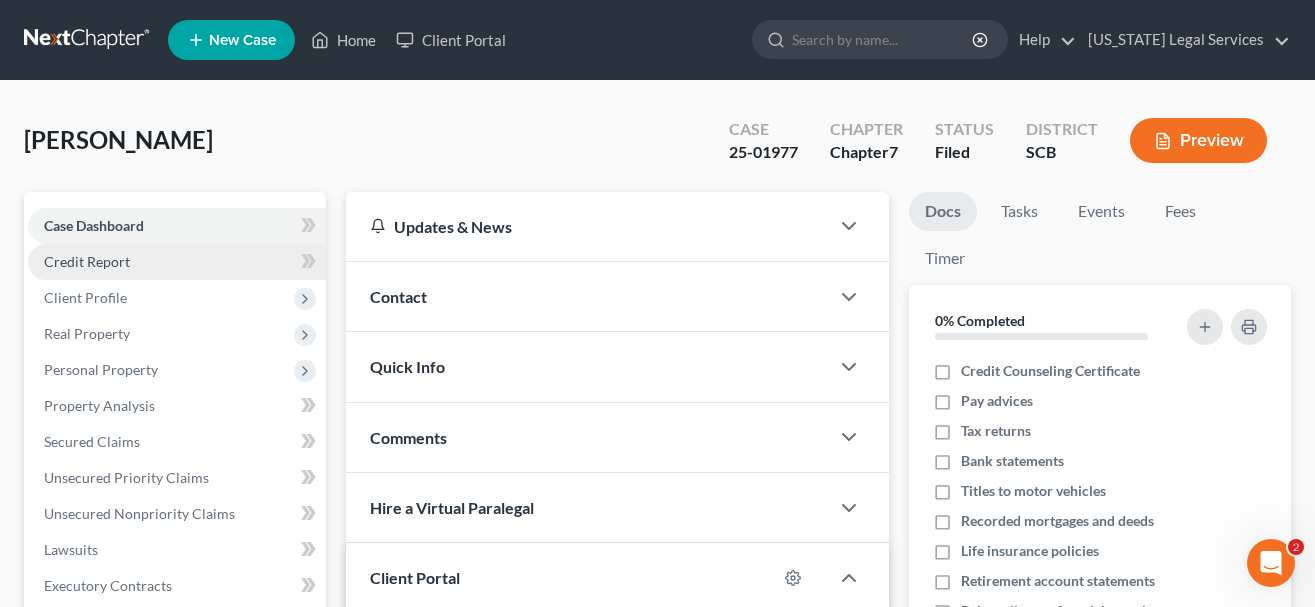 click on "Credit Report" at bounding box center (177, 262) 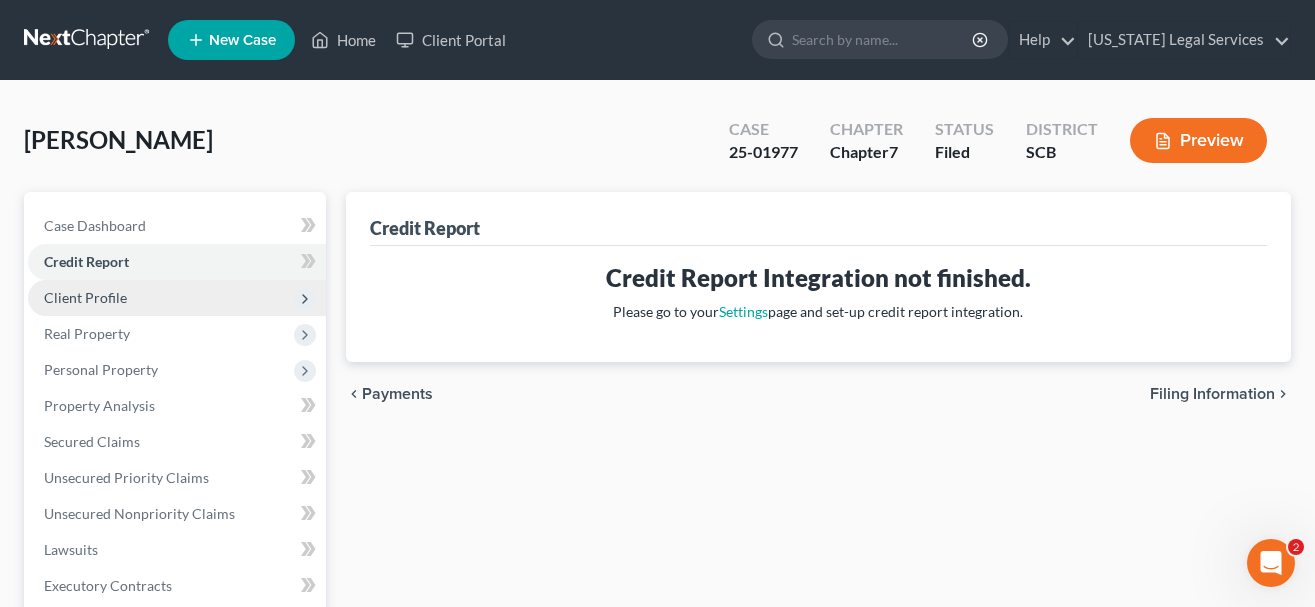 click on "Client Profile" at bounding box center (85, 297) 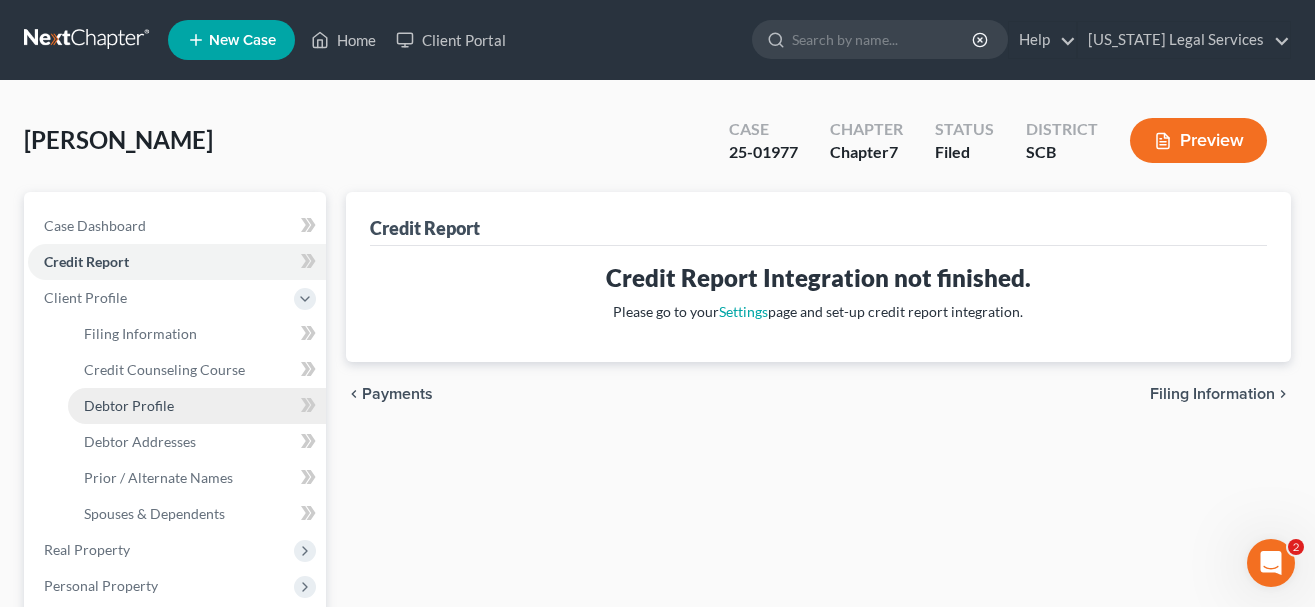 click on "Debtor Profile" at bounding box center [129, 405] 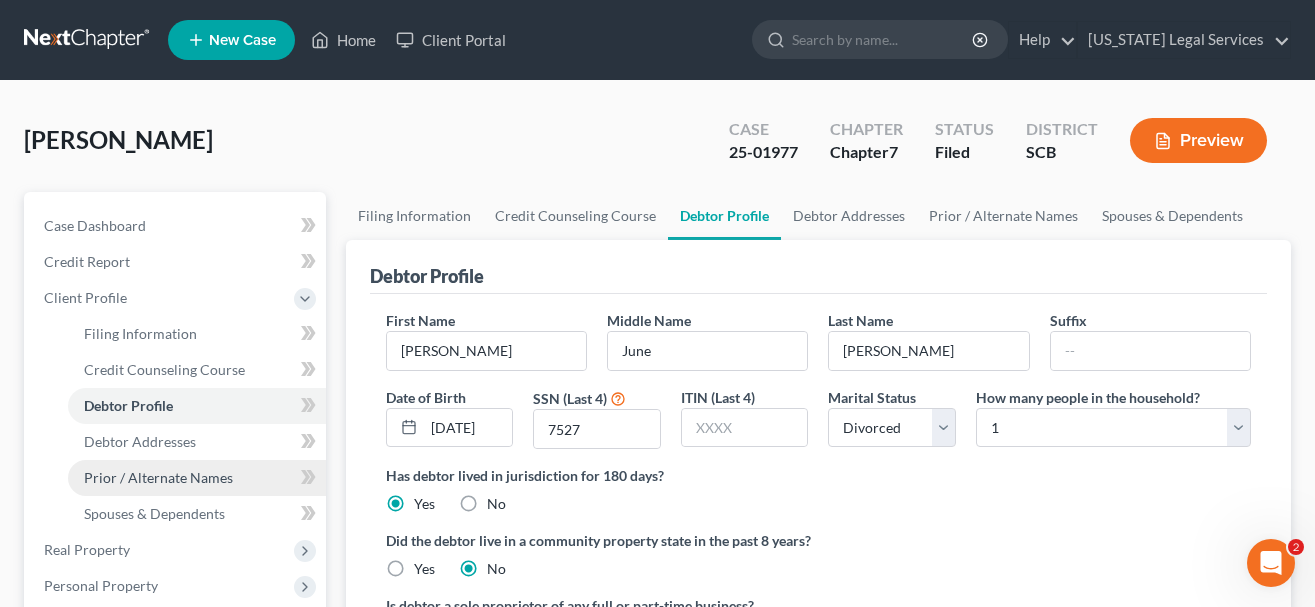click on "Prior / Alternate Names" at bounding box center (158, 477) 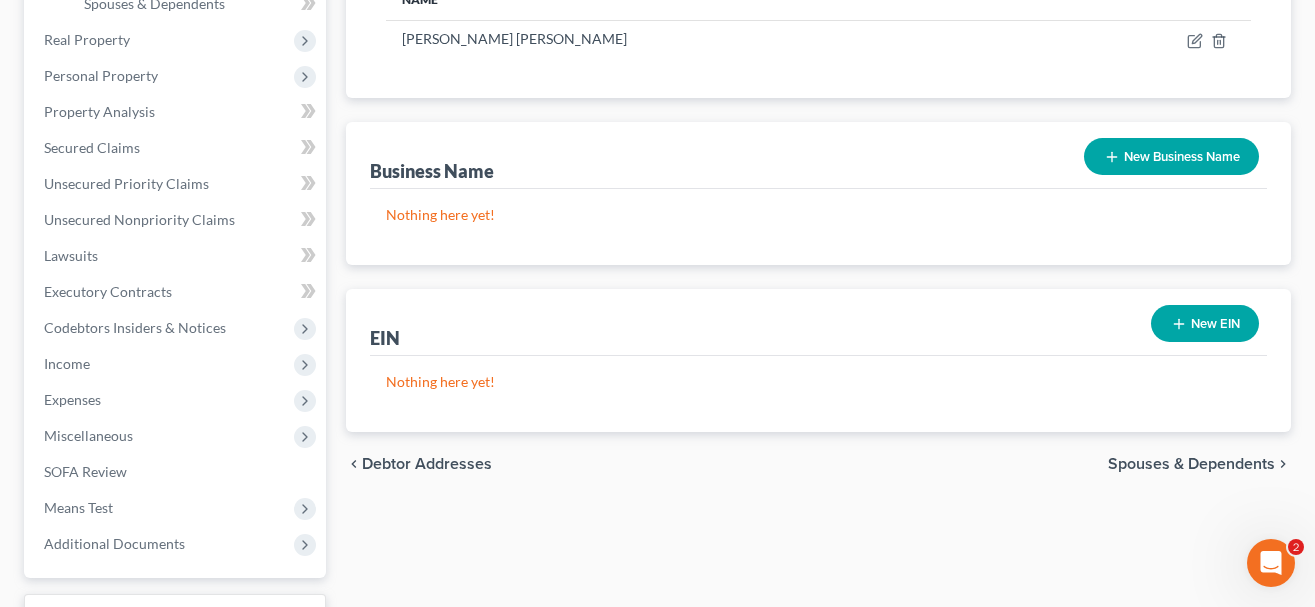 scroll, scrollTop: 306, scrollLeft: 0, axis: vertical 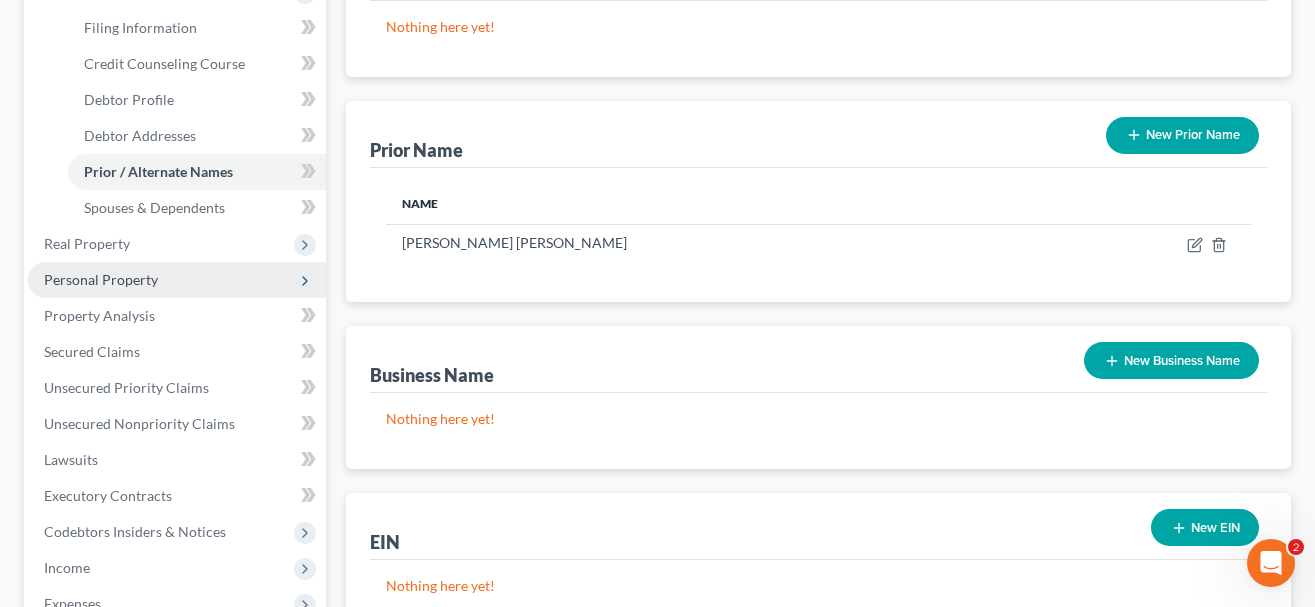 click on "Personal Property" at bounding box center (101, 279) 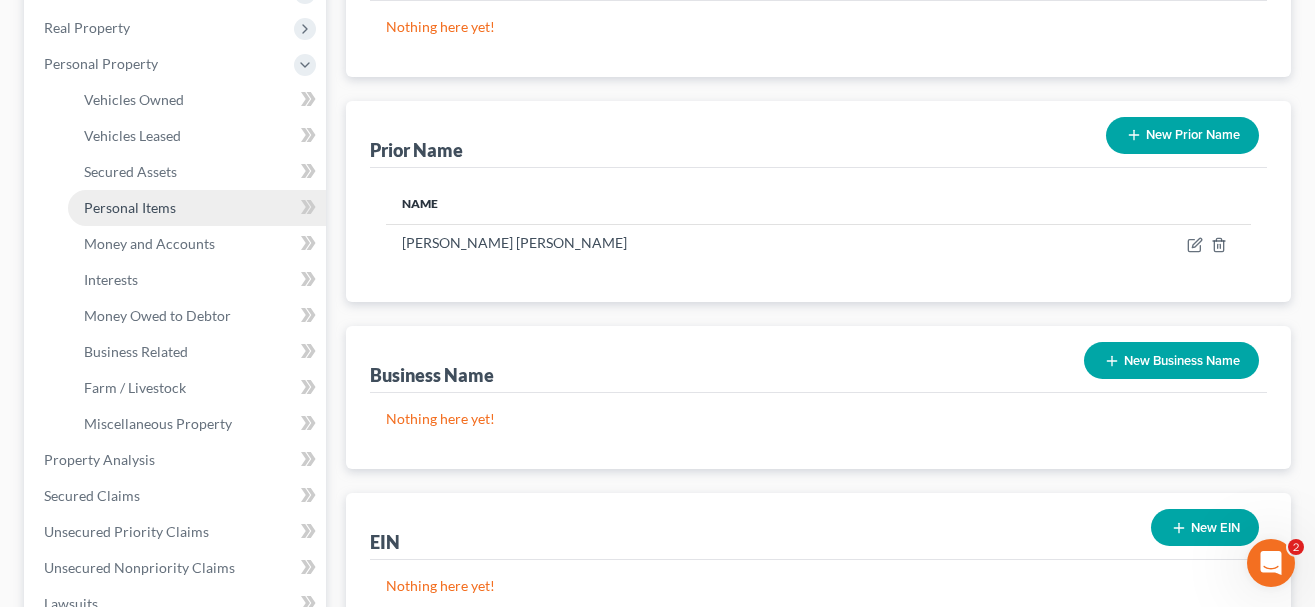 click on "Personal Items" at bounding box center (130, 207) 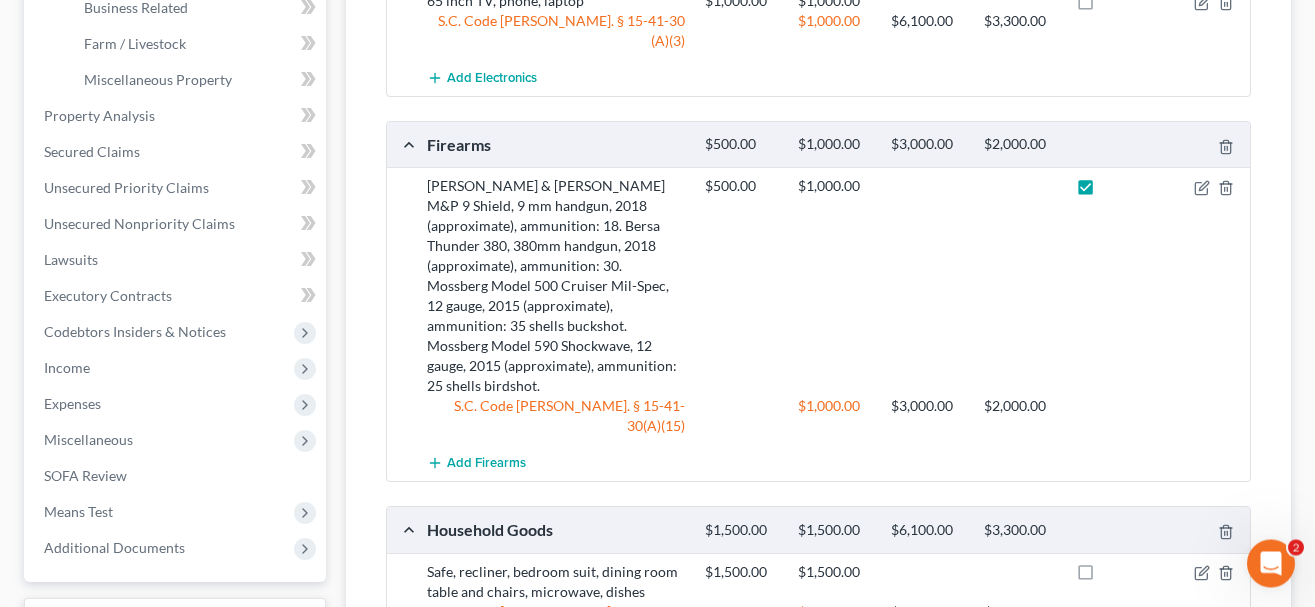 scroll, scrollTop: 612, scrollLeft: 0, axis: vertical 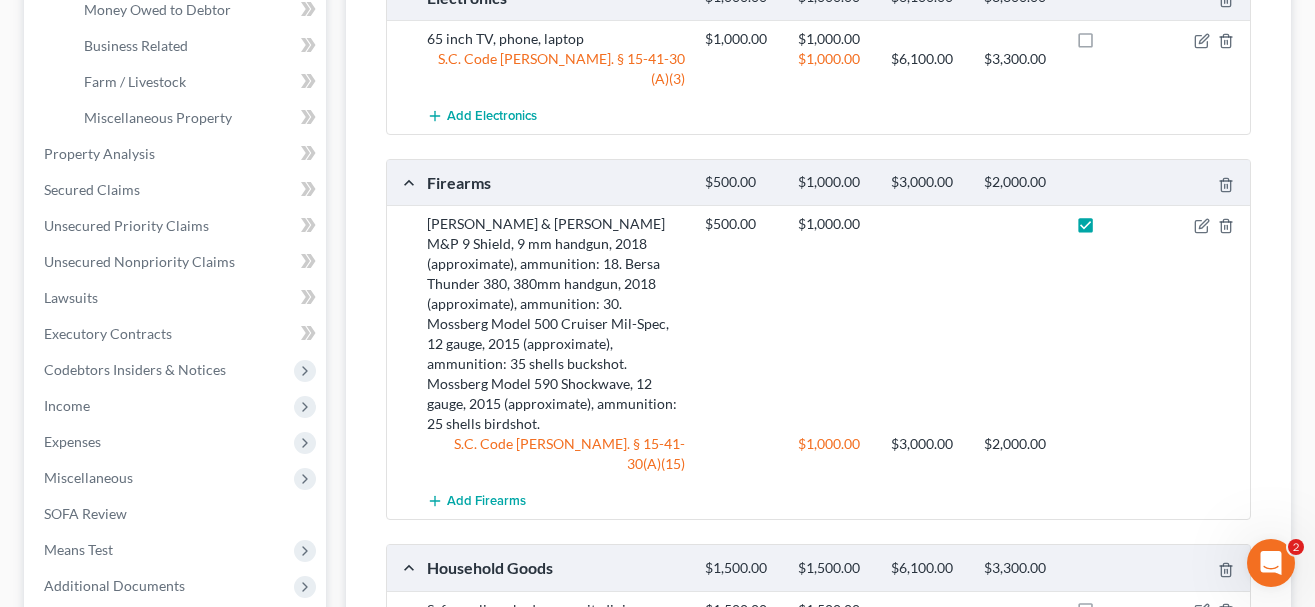 click at bounding box center [1104, 229] 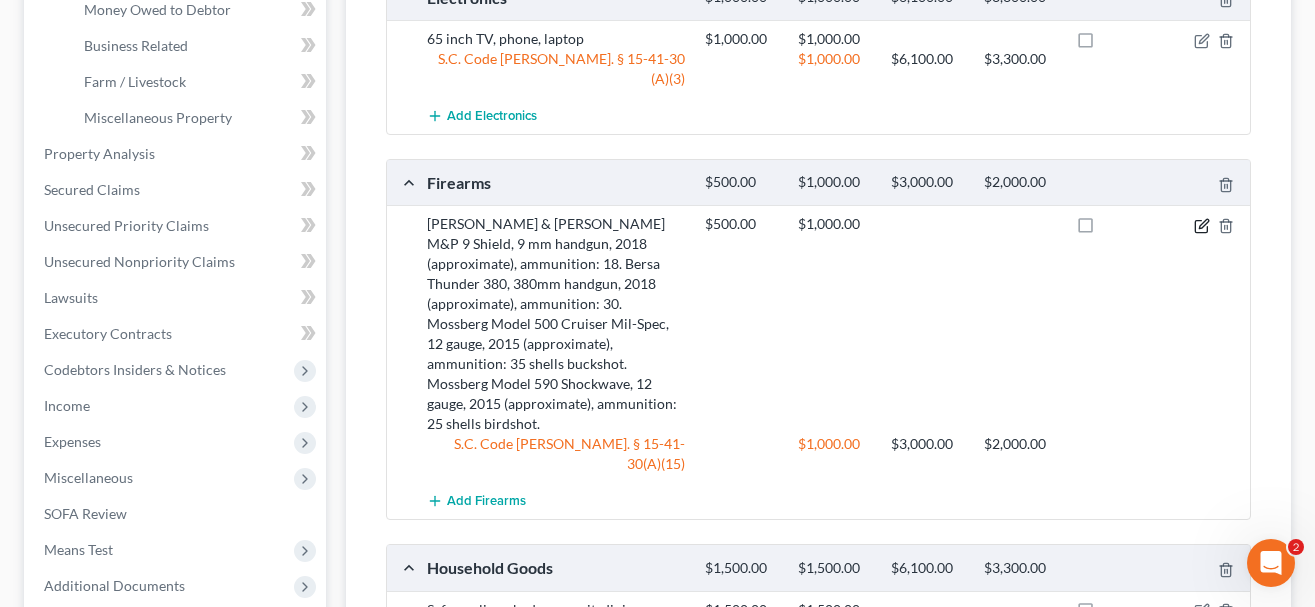 click 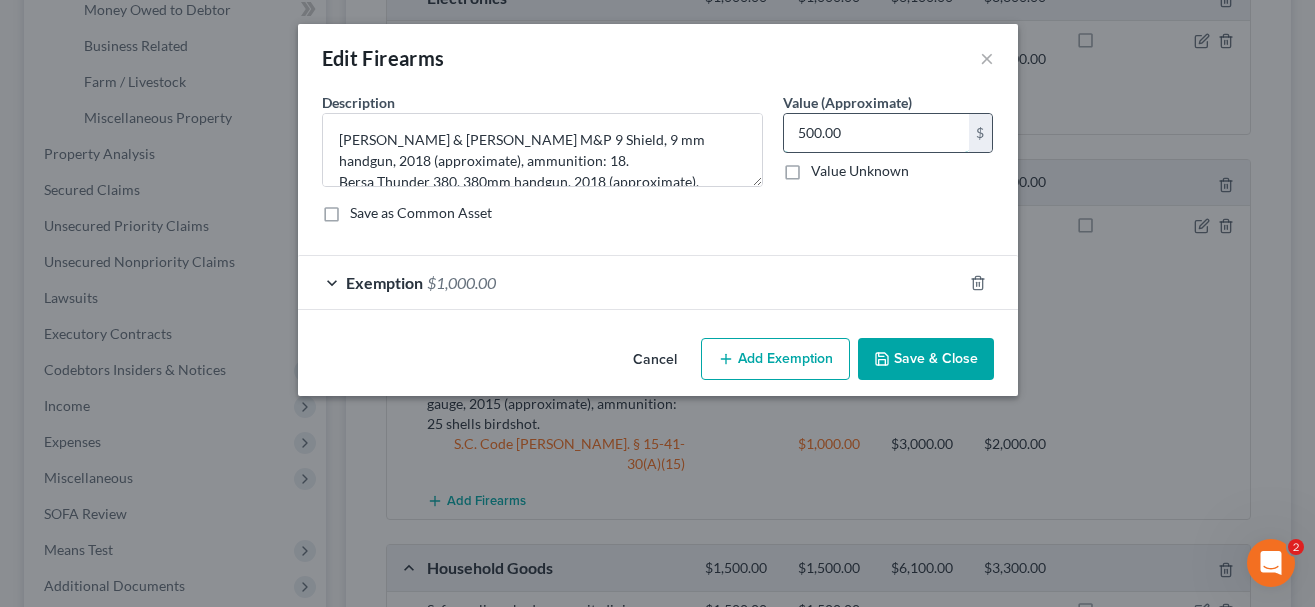 drag, startPoint x: 881, startPoint y: 136, endPoint x: 835, endPoint y: 149, distance: 47.801674 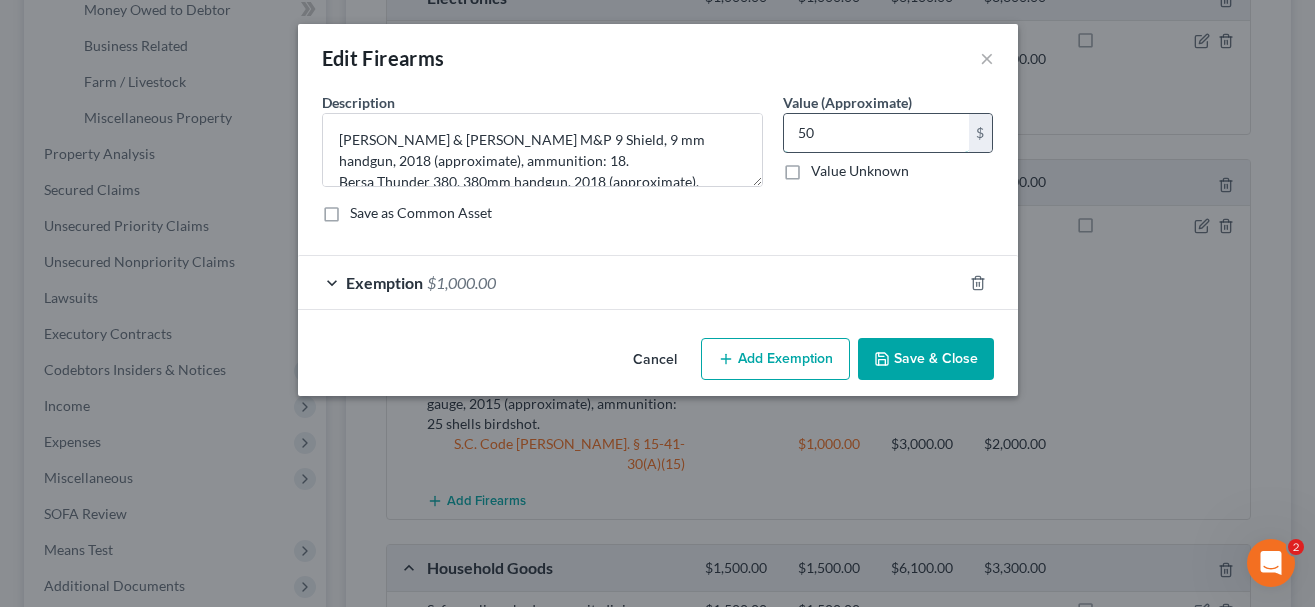 type on "5" 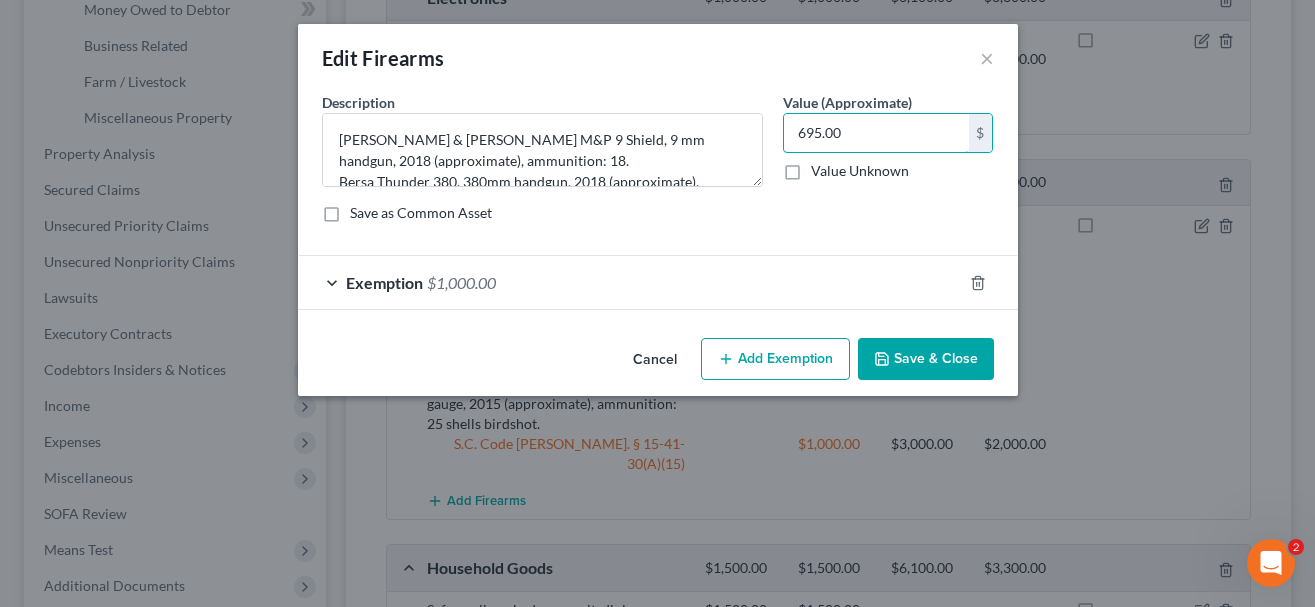 type on "695.00" 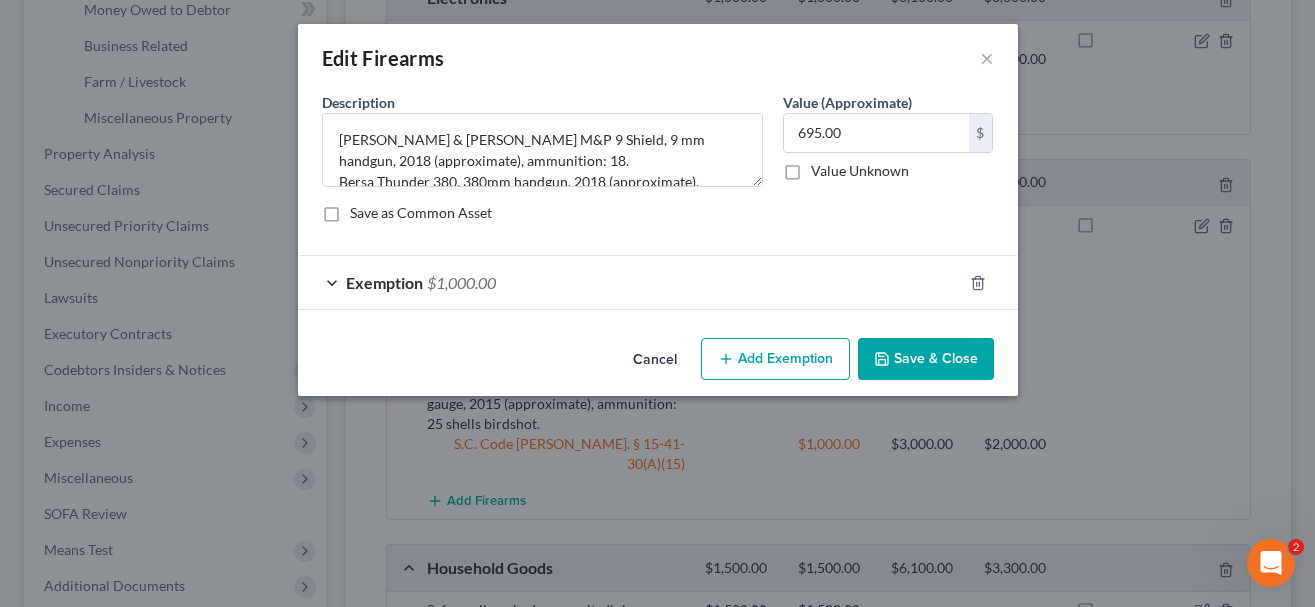 click on "Save & Close" at bounding box center [926, 359] 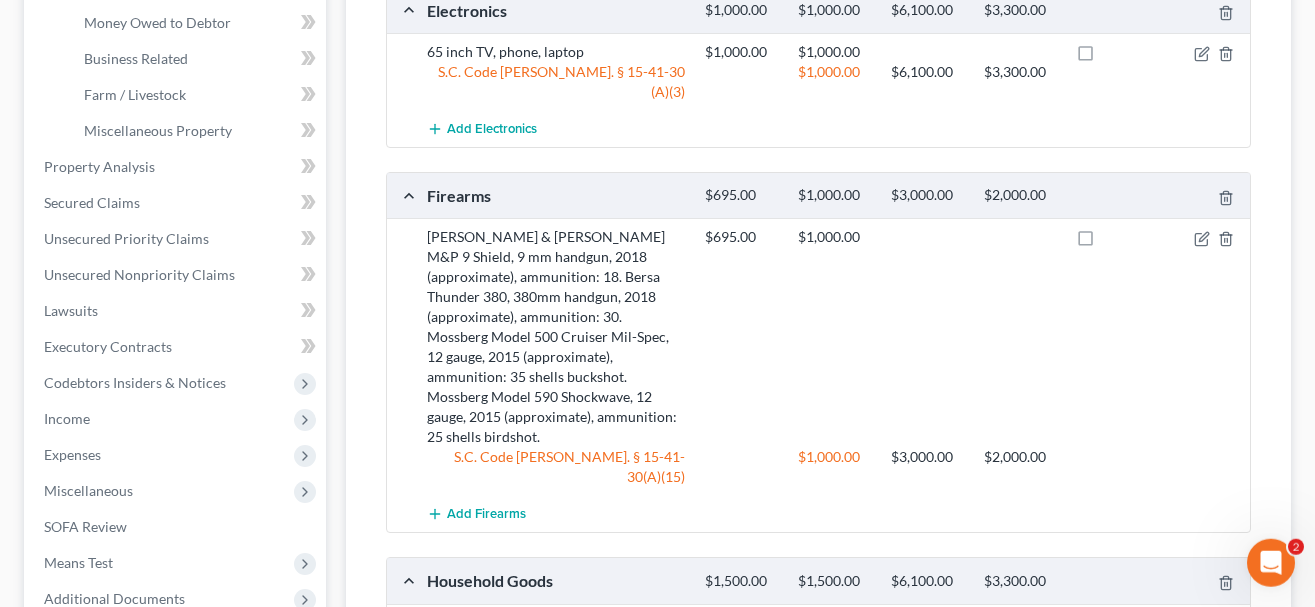 scroll, scrollTop: 510, scrollLeft: 0, axis: vertical 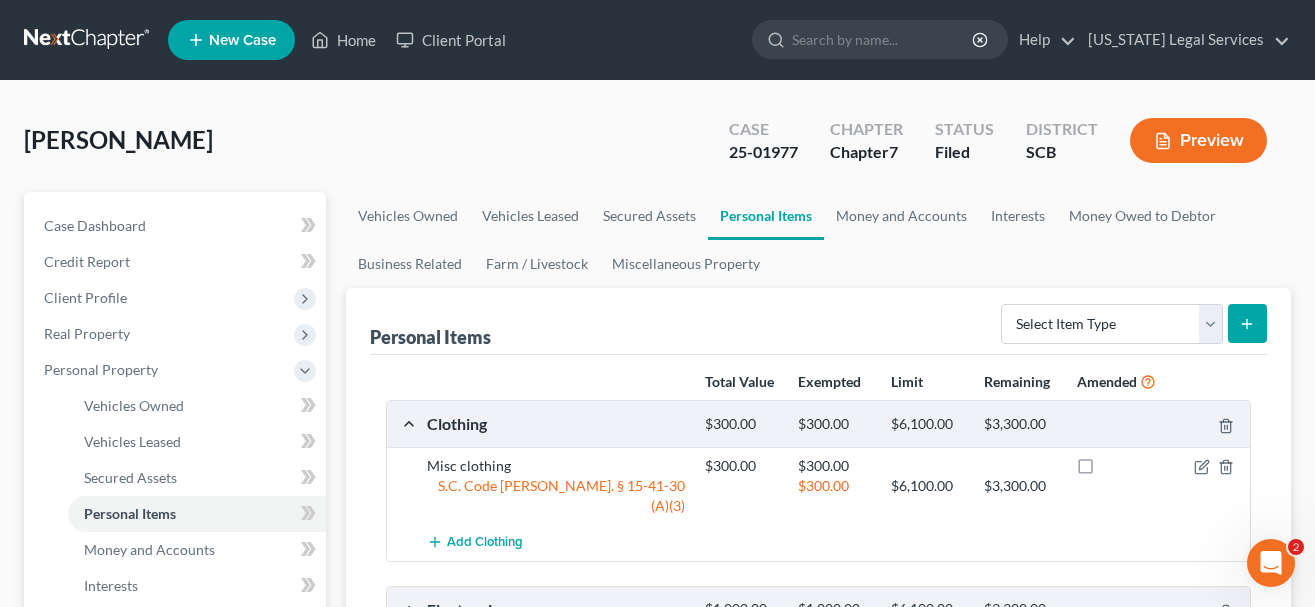 click on "2" at bounding box center (1296, 547) 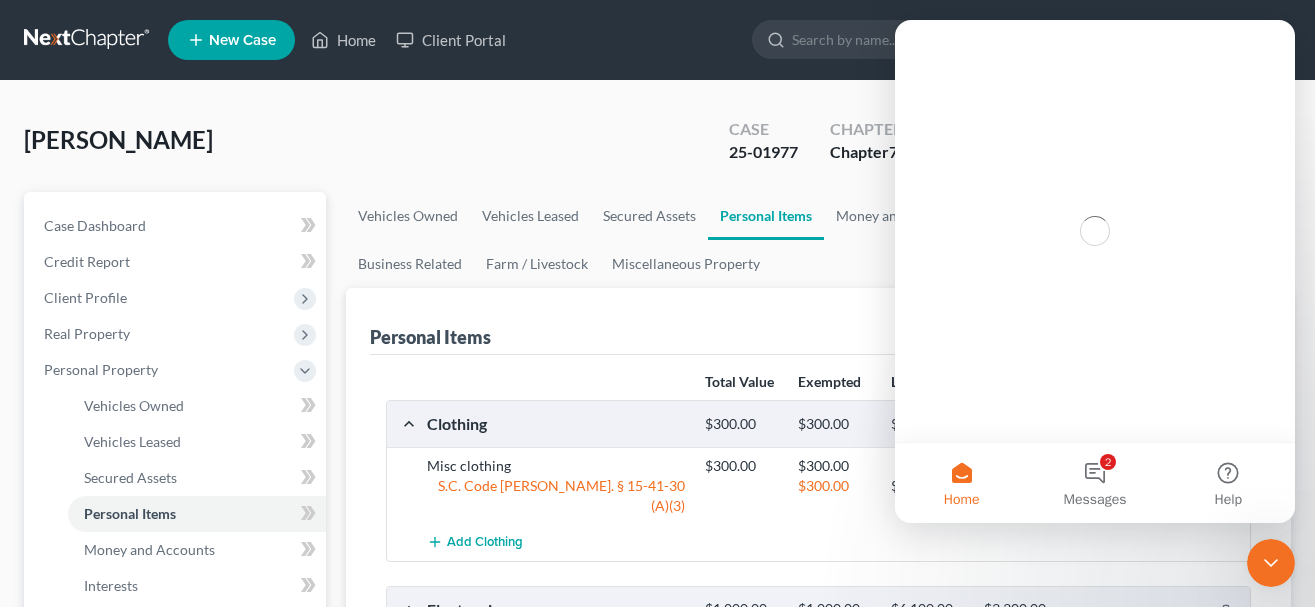 scroll, scrollTop: 0, scrollLeft: 0, axis: both 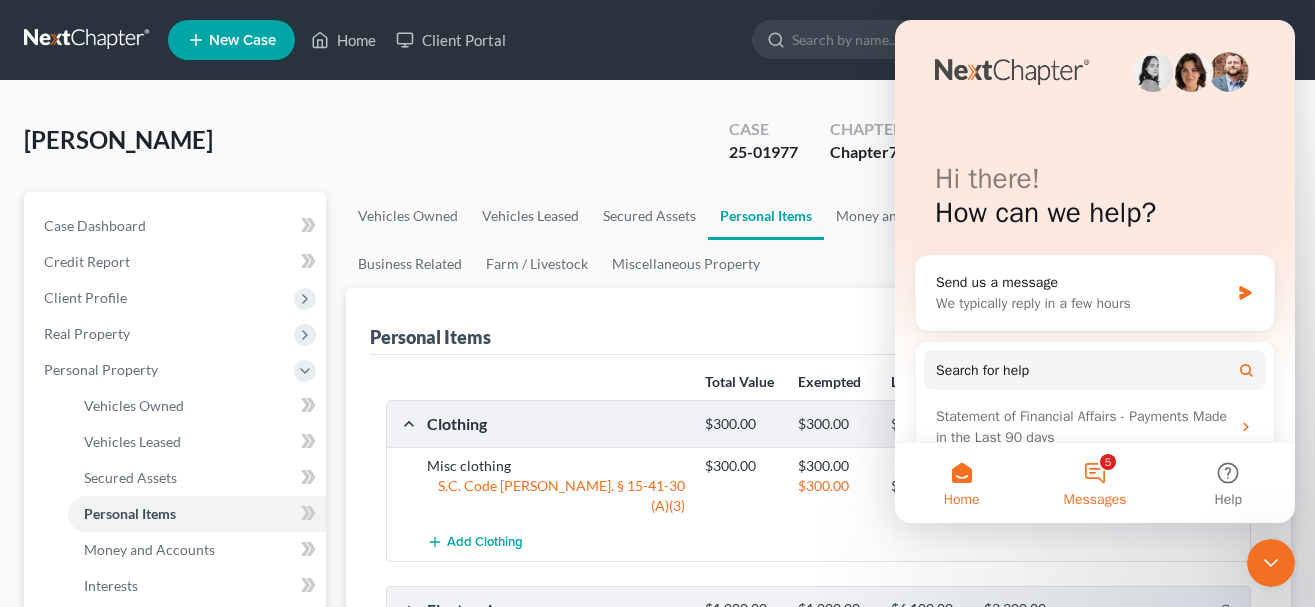 click on "5 Messages" at bounding box center [1094, 483] 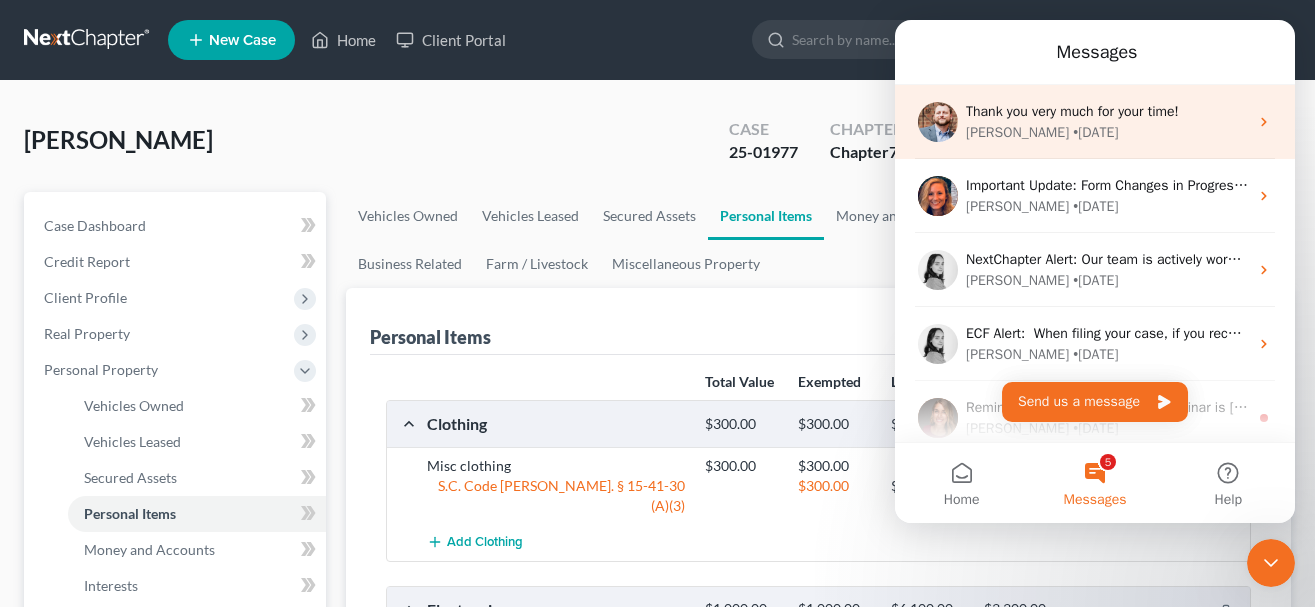 click on "Thank you very much for your time!" at bounding box center [1072, 111] 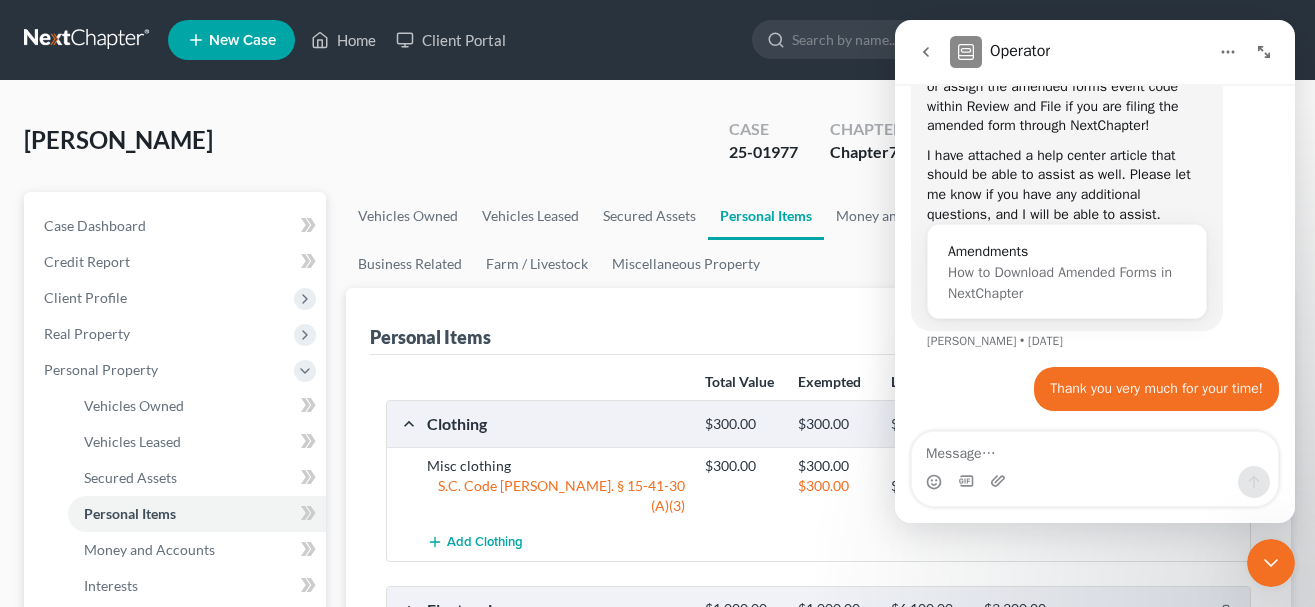 scroll, scrollTop: 1386, scrollLeft: 0, axis: vertical 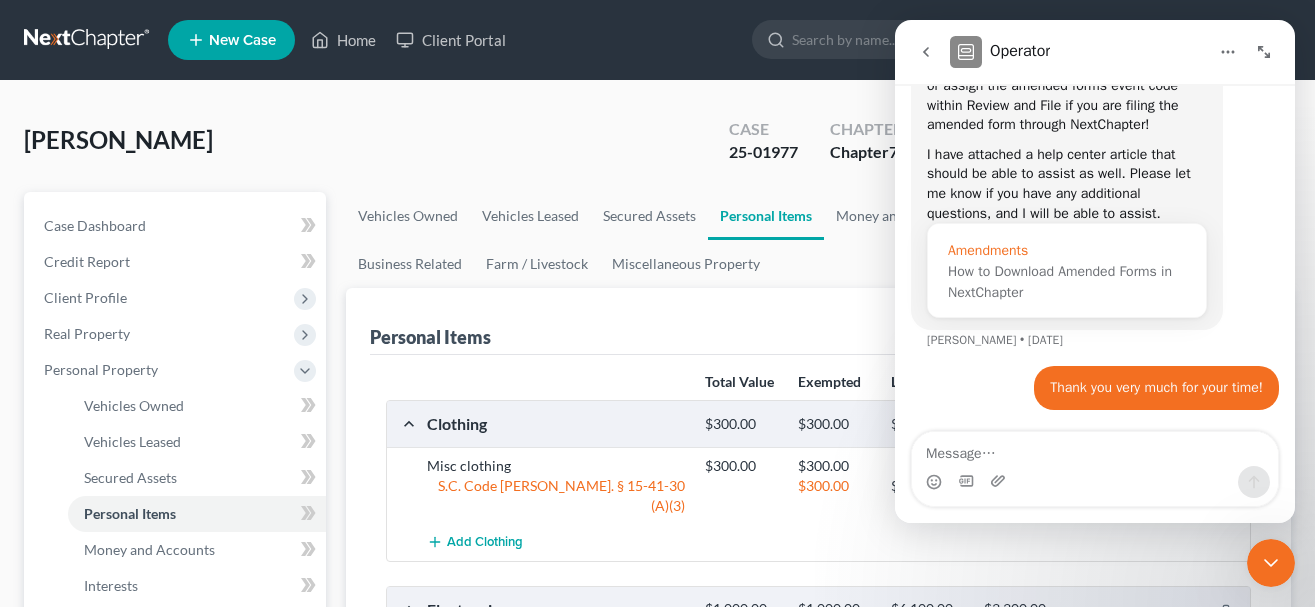 click on "Amendments" at bounding box center (1067, 250) 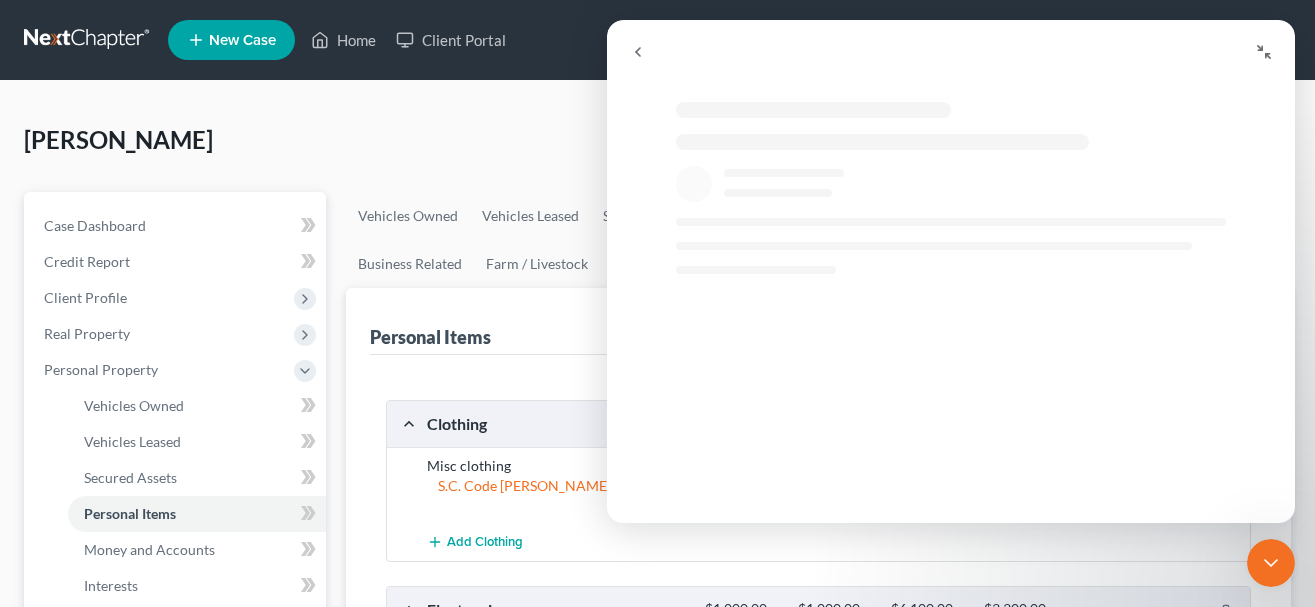 scroll, scrollTop: 0, scrollLeft: 0, axis: both 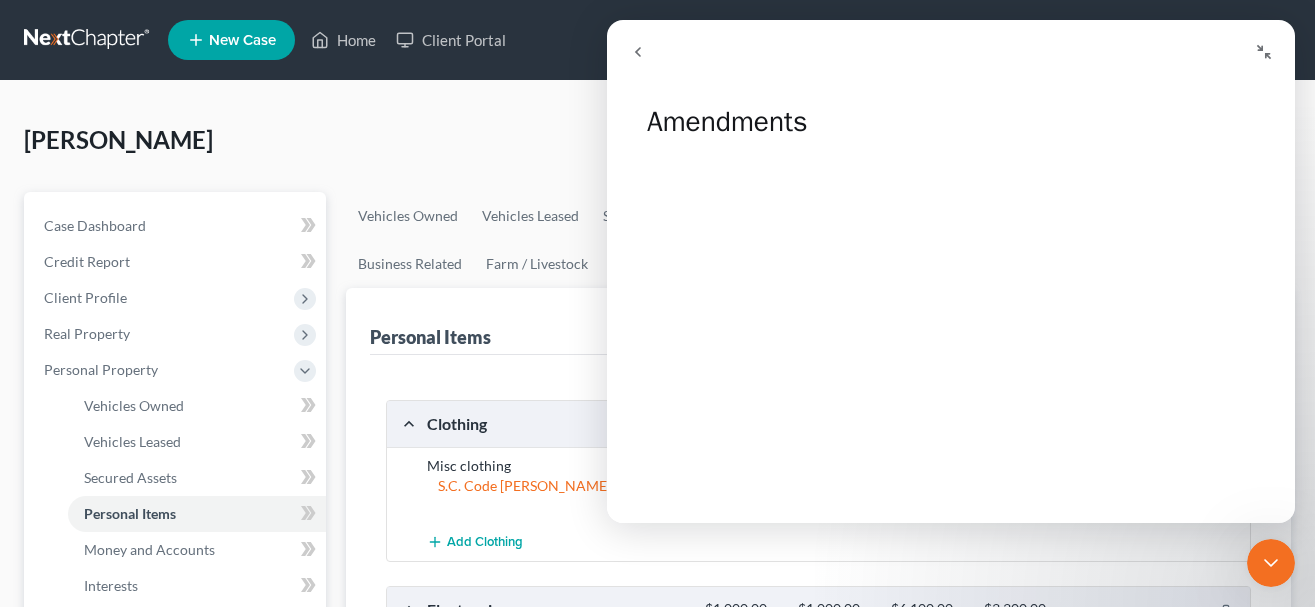 click at bounding box center [638, 52] 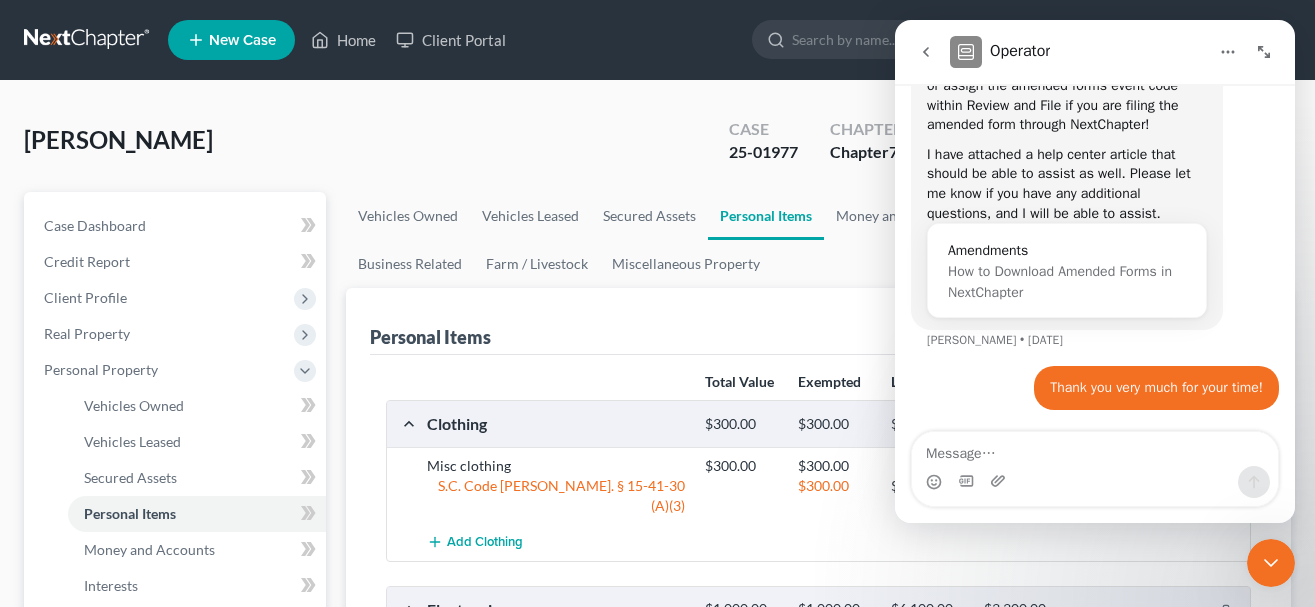 scroll, scrollTop: 1386, scrollLeft: 0, axis: vertical 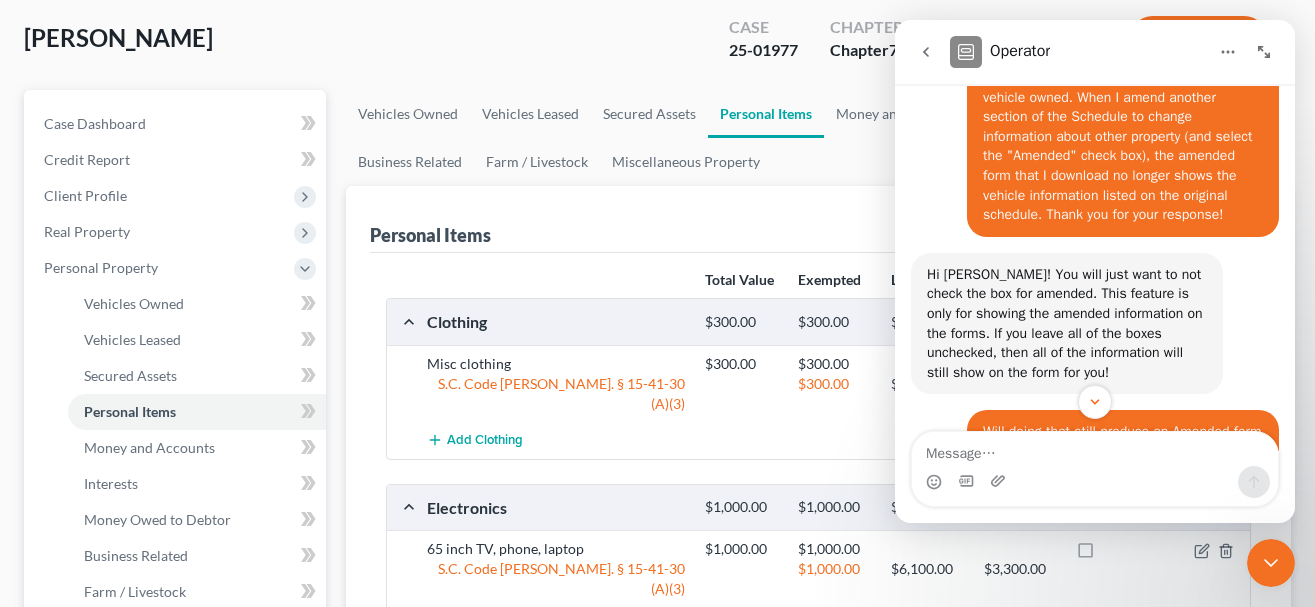 click at bounding box center (1271, 563) 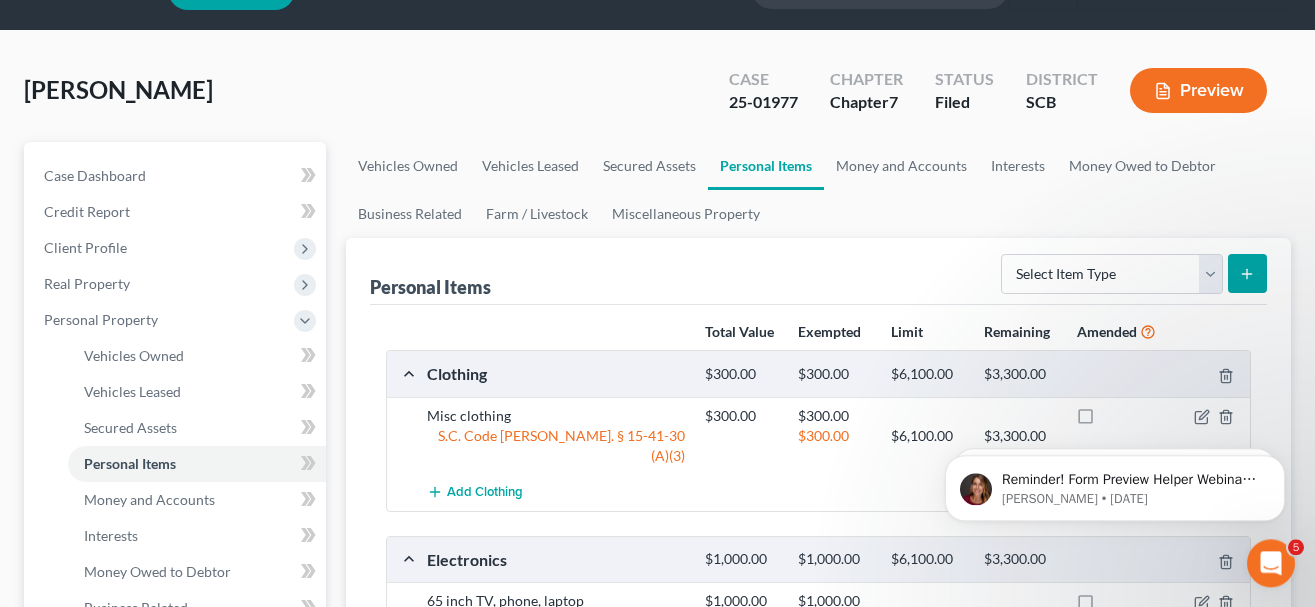 scroll, scrollTop: 0, scrollLeft: 0, axis: both 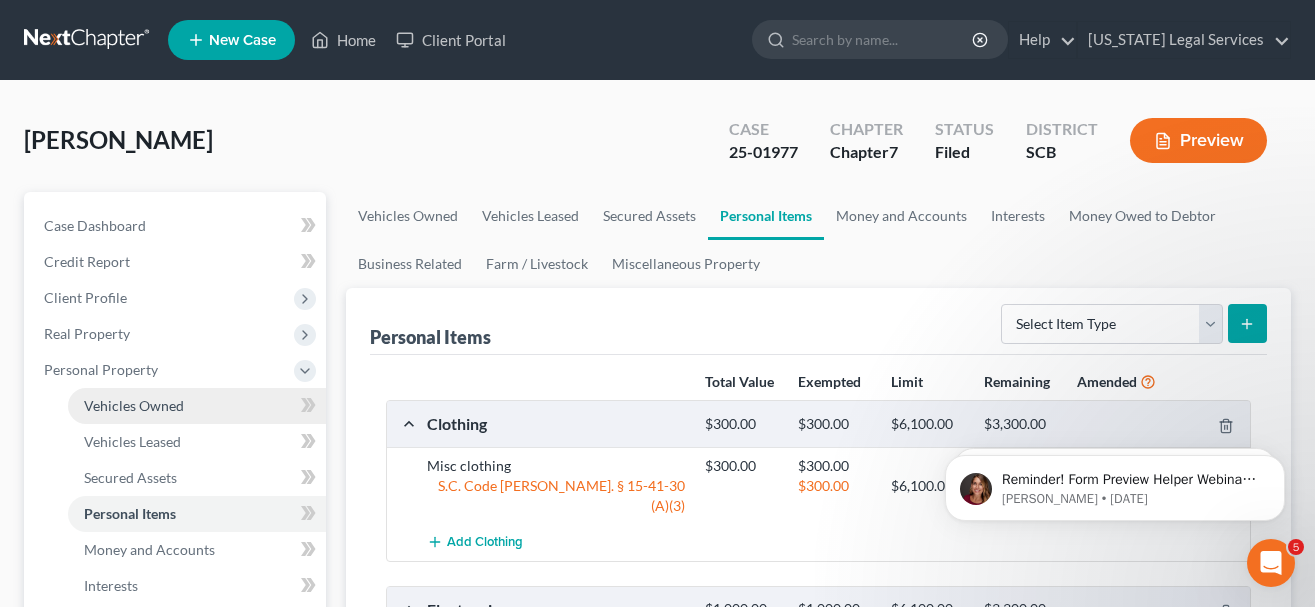 click on "Vehicles Owned" at bounding box center (134, 405) 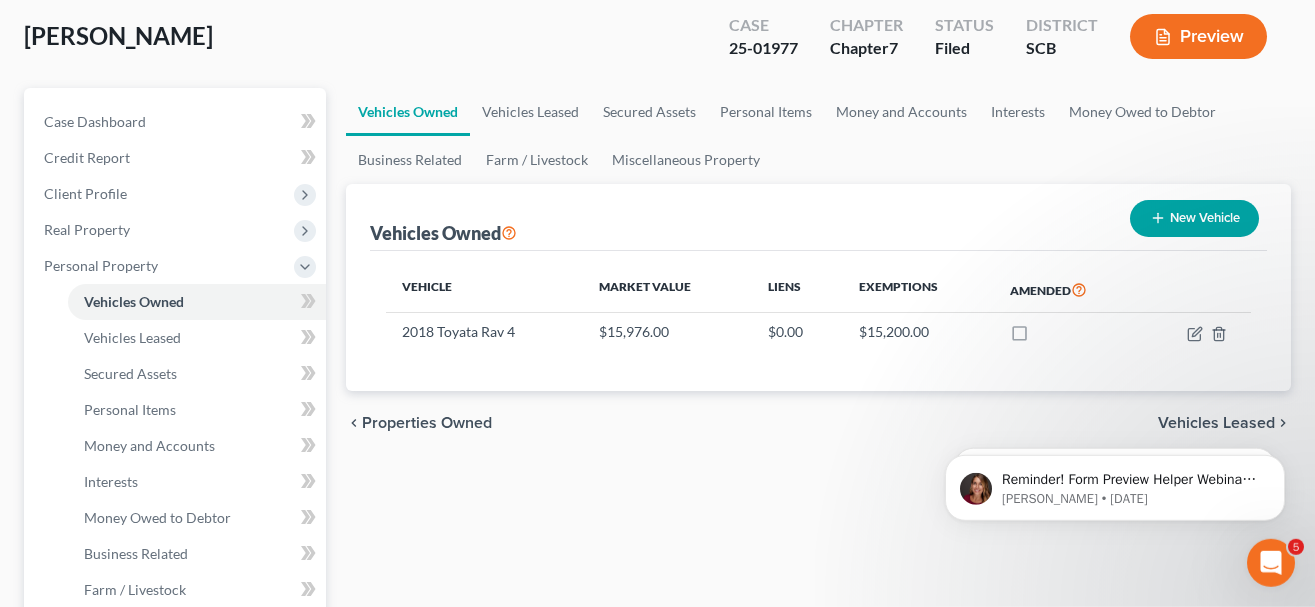 scroll, scrollTop: 204, scrollLeft: 0, axis: vertical 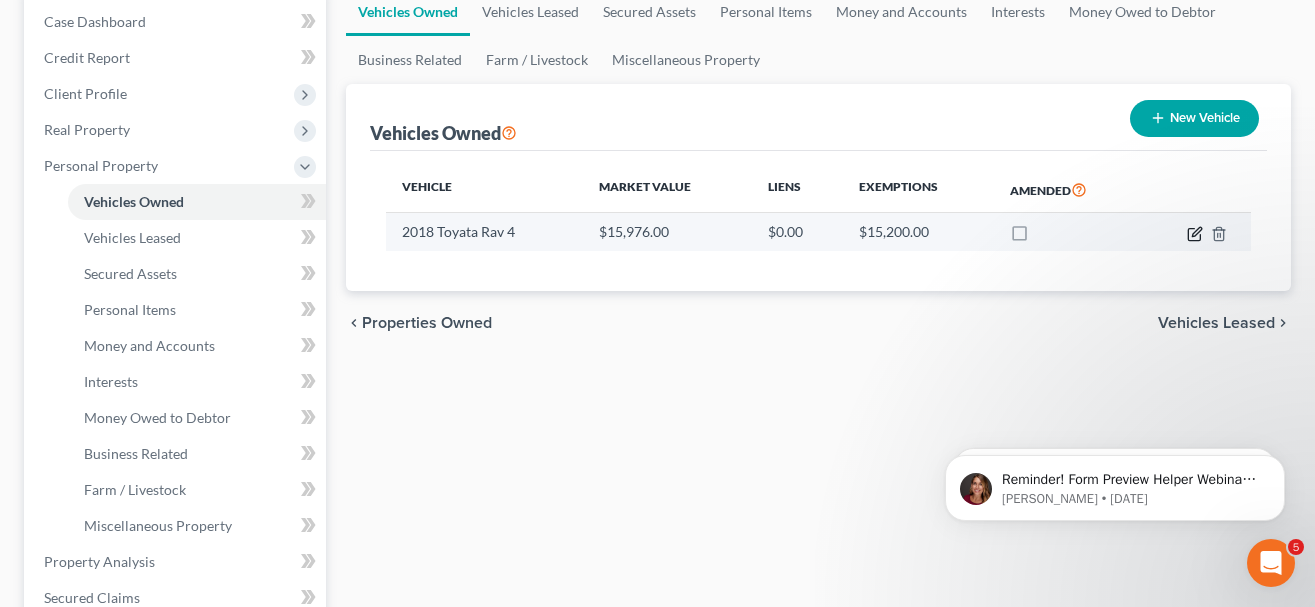 click 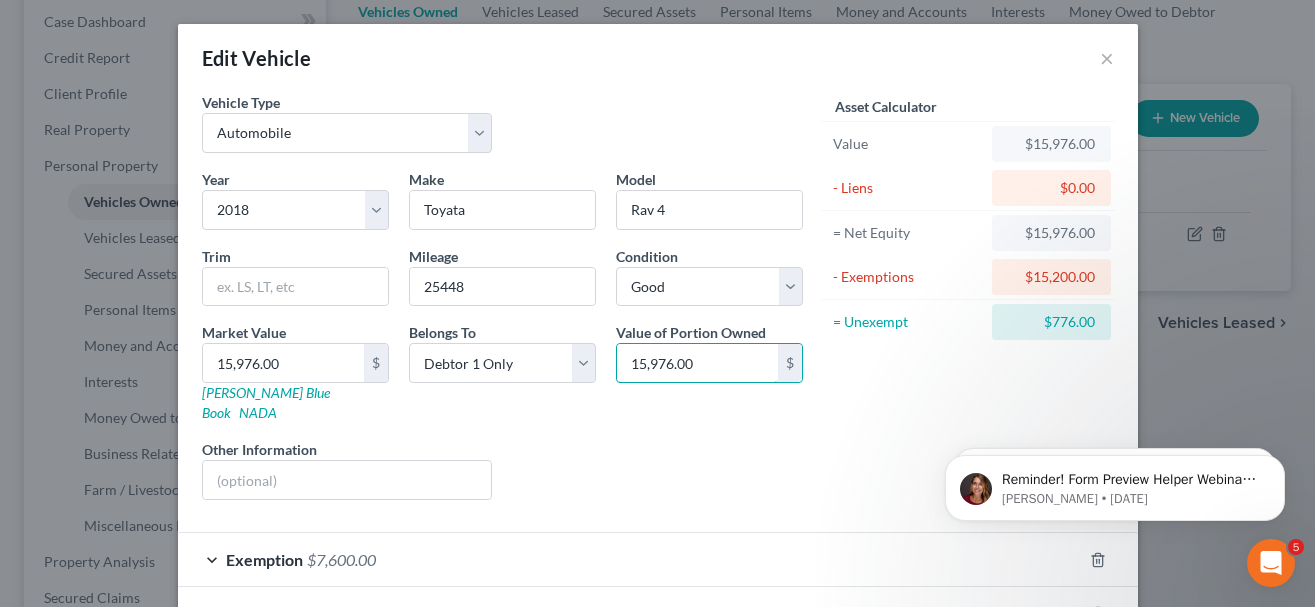 drag, startPoint x: 725, startPoint y: 370, endPoint x: 600, endPoint y: 354, distance: 126.01984 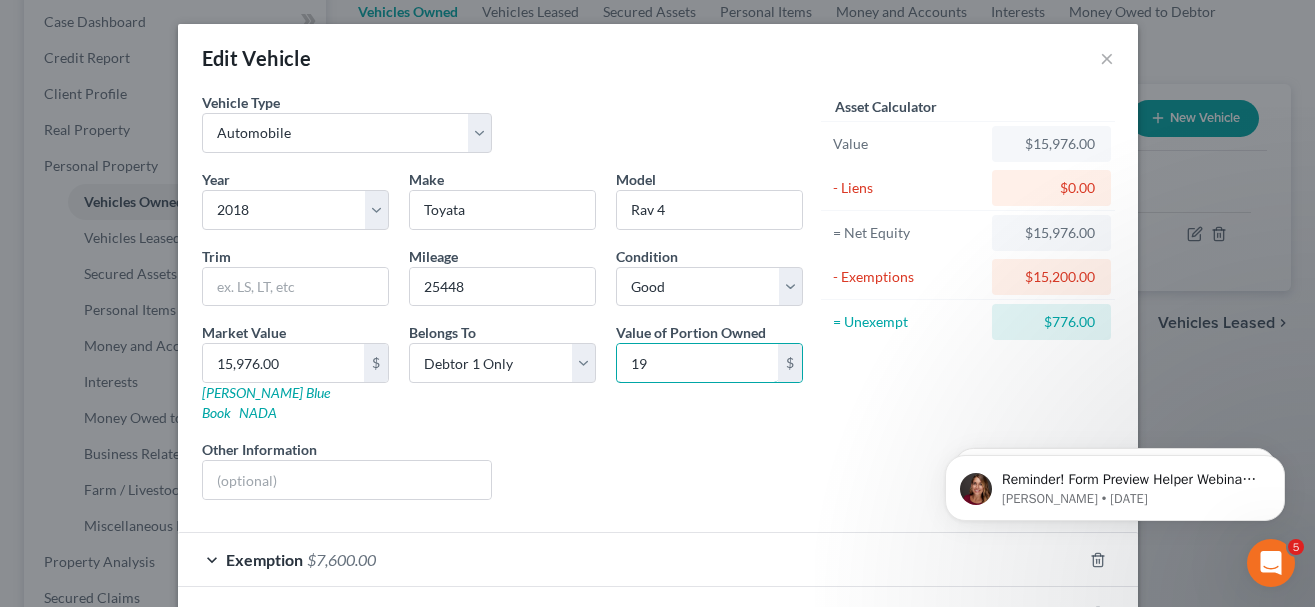 type on "1" 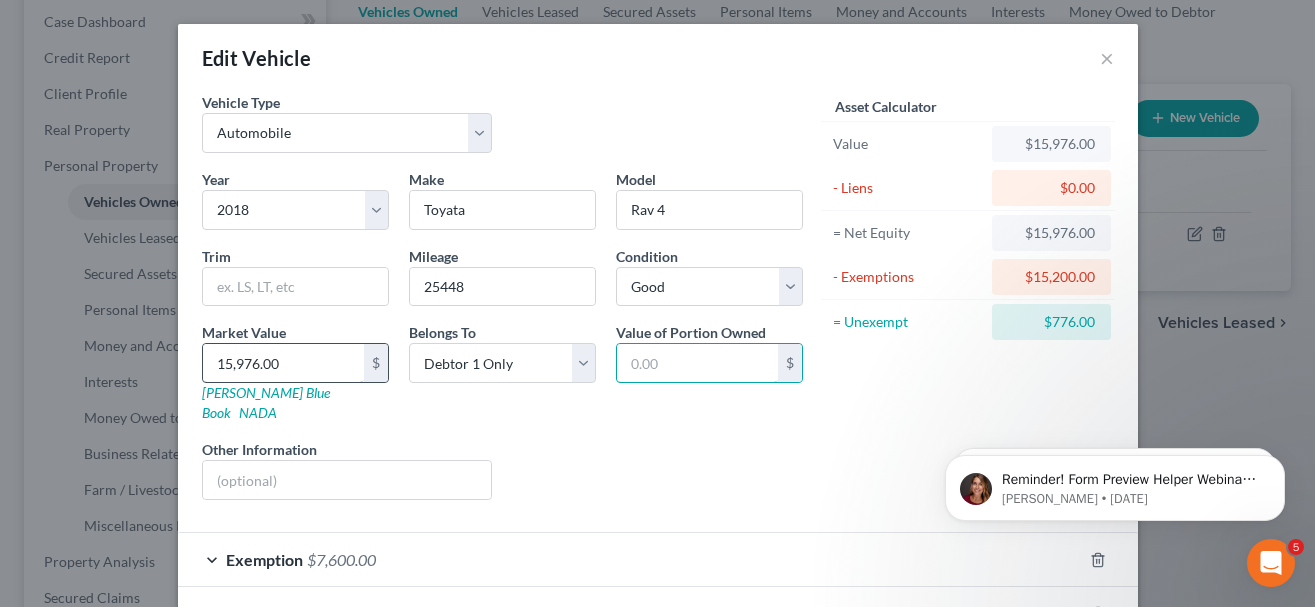type 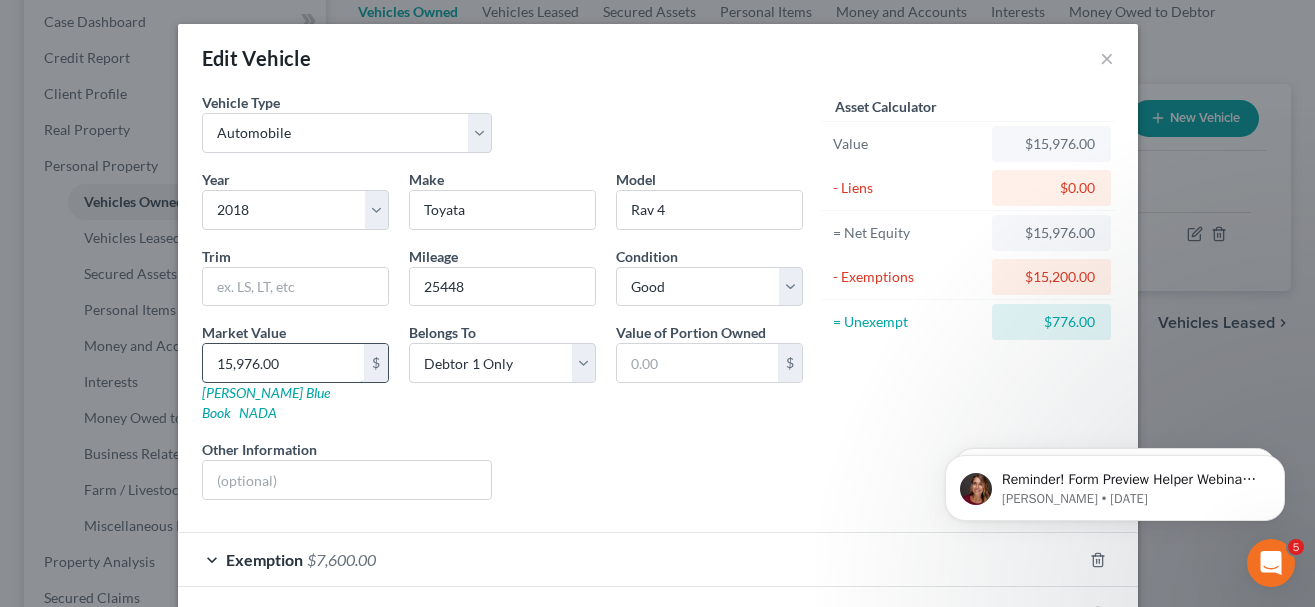 drag, startPoint x: 310, startPoint y: 368, endPoint x: 370, endPoint y: 366, distance: 60.033325 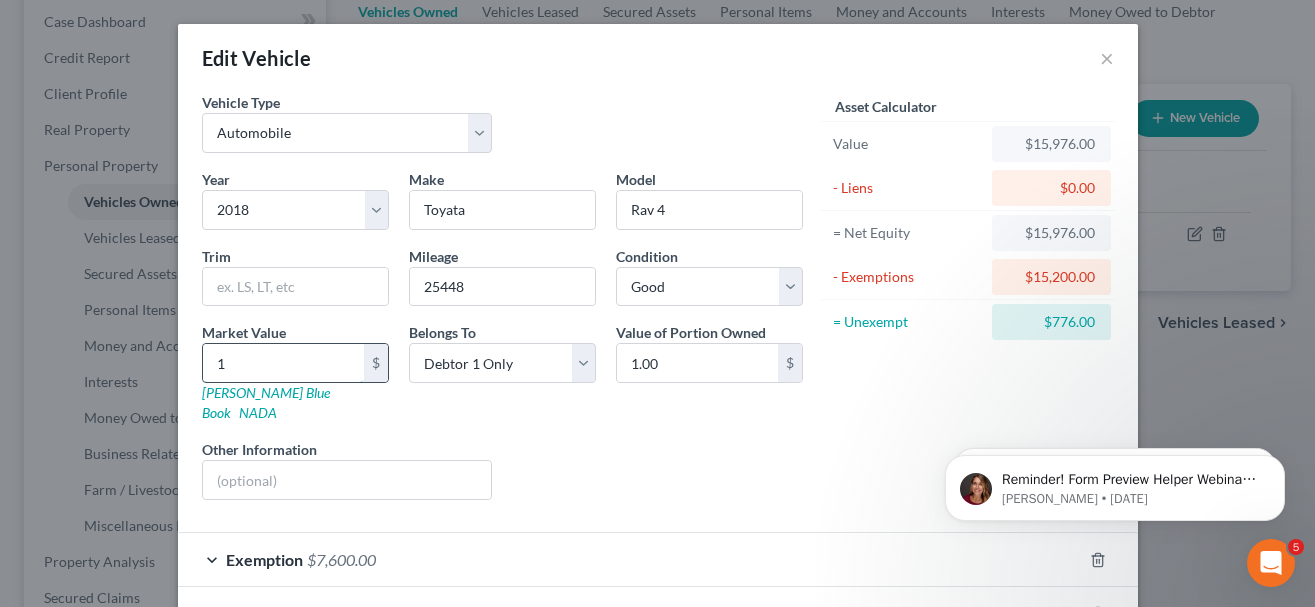type on "19" 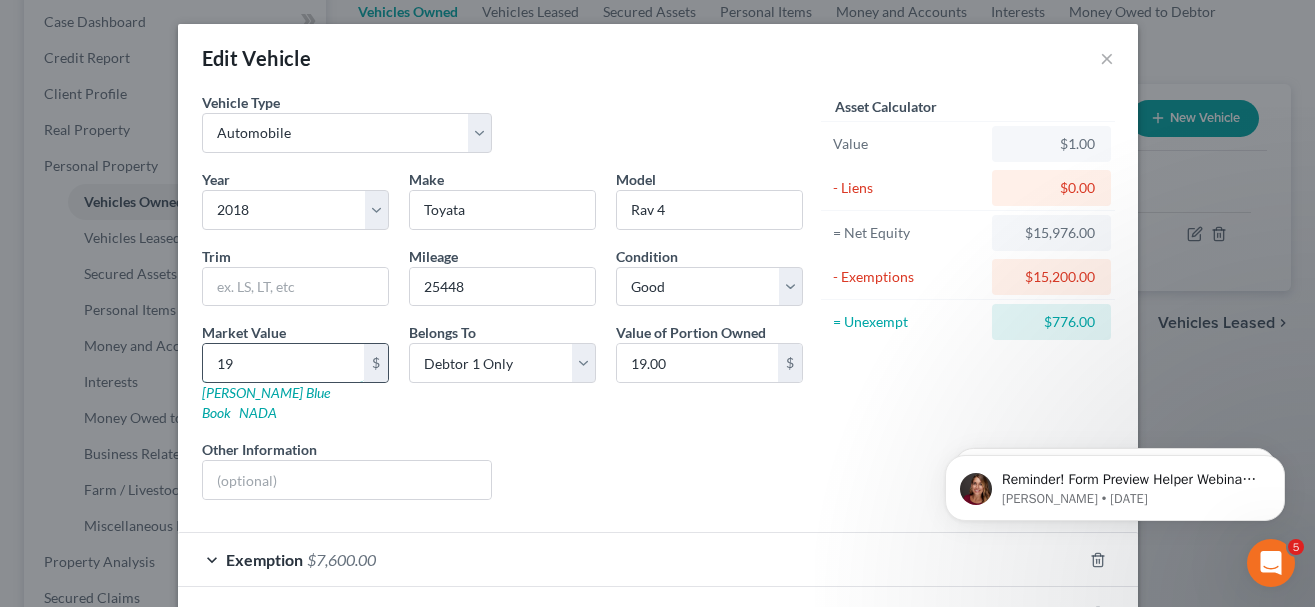type on "190" 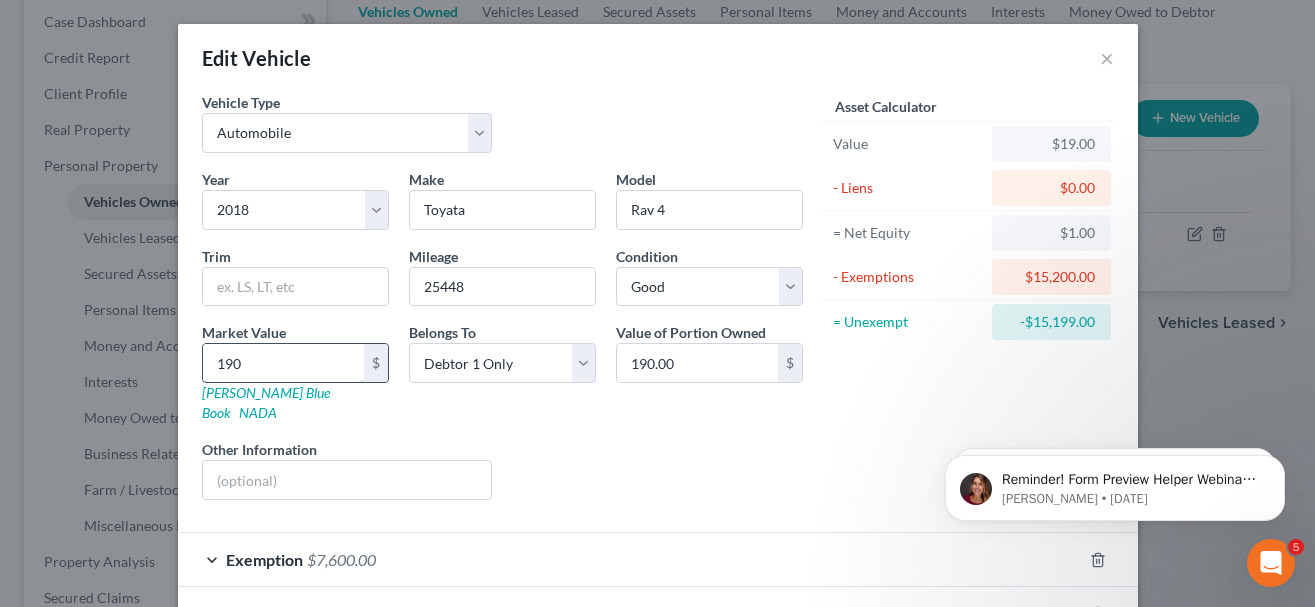 type on "1900" 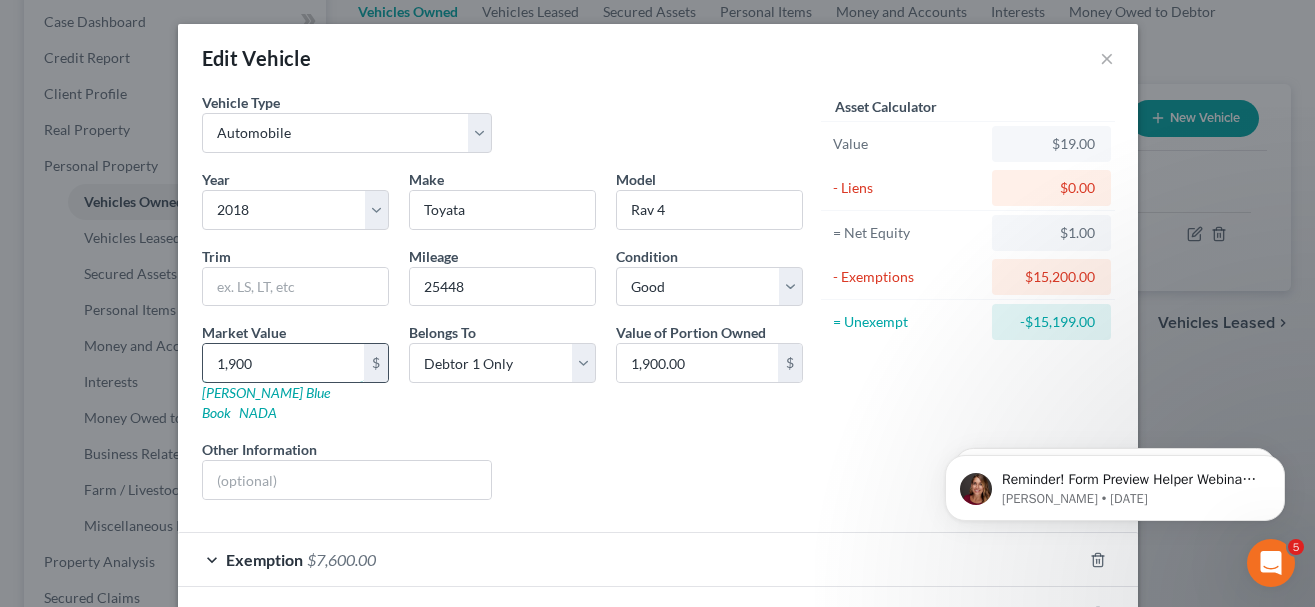 type on "1,9000" 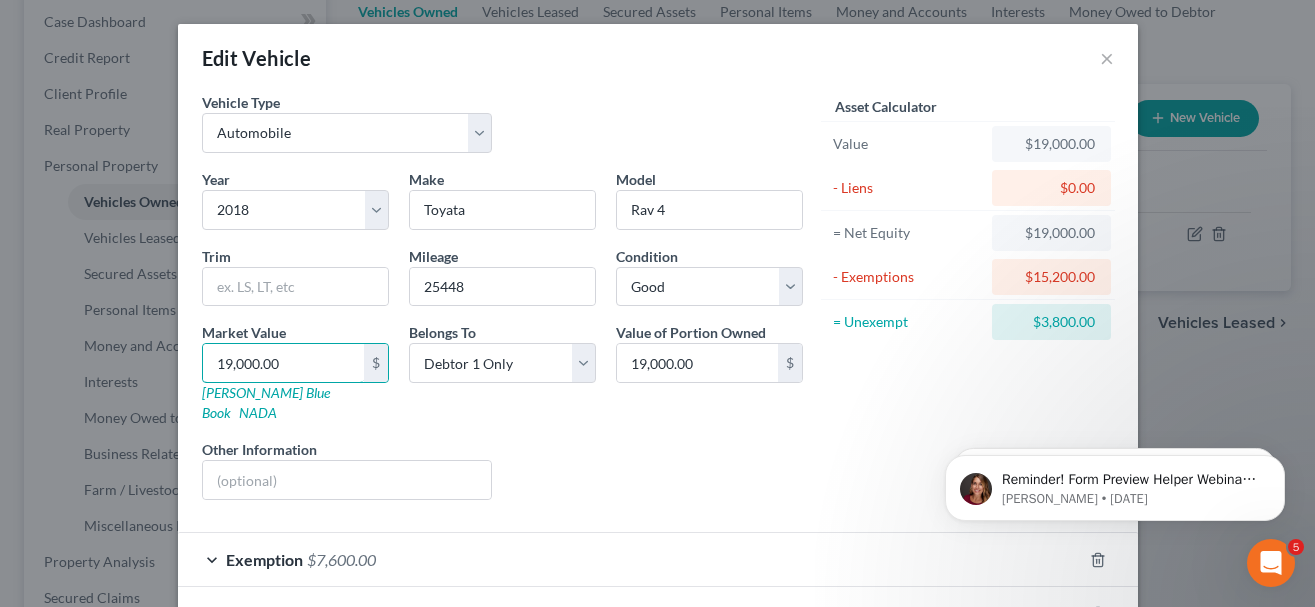 type on "19,000.00" 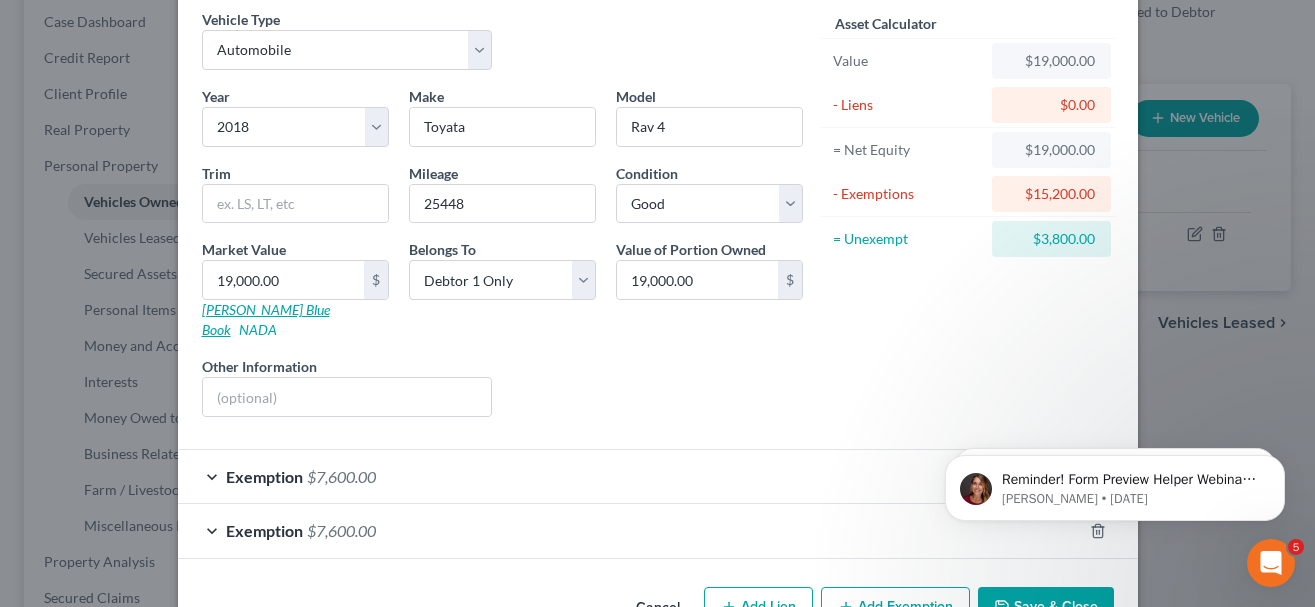 scroll, scrollTop: 124, scrollLeft: 0, axis: vertical 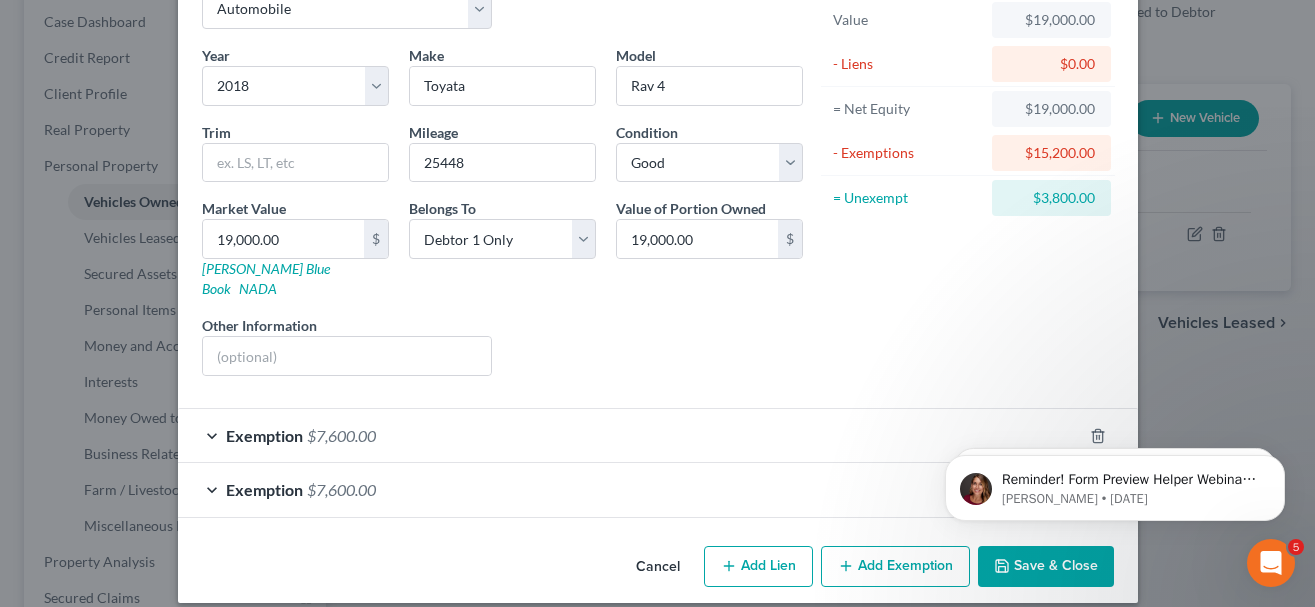 click on "Reminder! Form Preview Helper Webinar is Today! 🚀   Join us at 3pm ET for an overview of the updates to the Form Preview feature, designed to simplify case navigation and client data entry.    Register Now! Katie • 14w ago Update! The issues with Expenses and Gross Yearly Income not saving have been resolved. Thank you for your patience! James • 14w ago" at bounding box center [1115, 417] 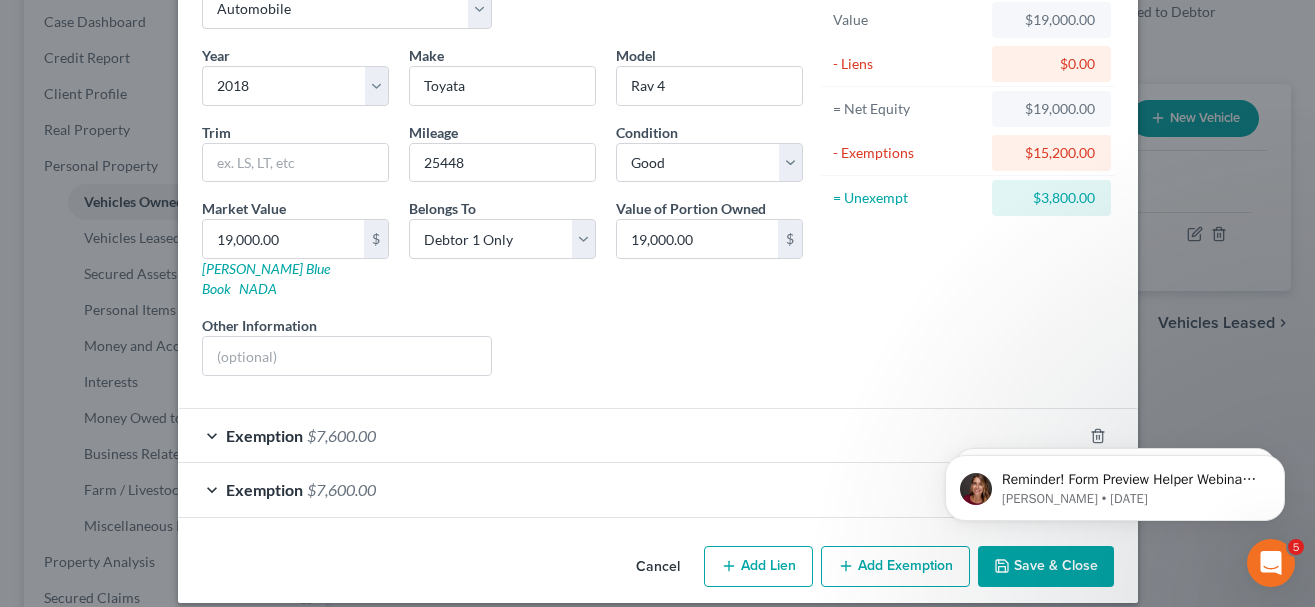 click on "Save & Close" at bounding box center [1046, 567] 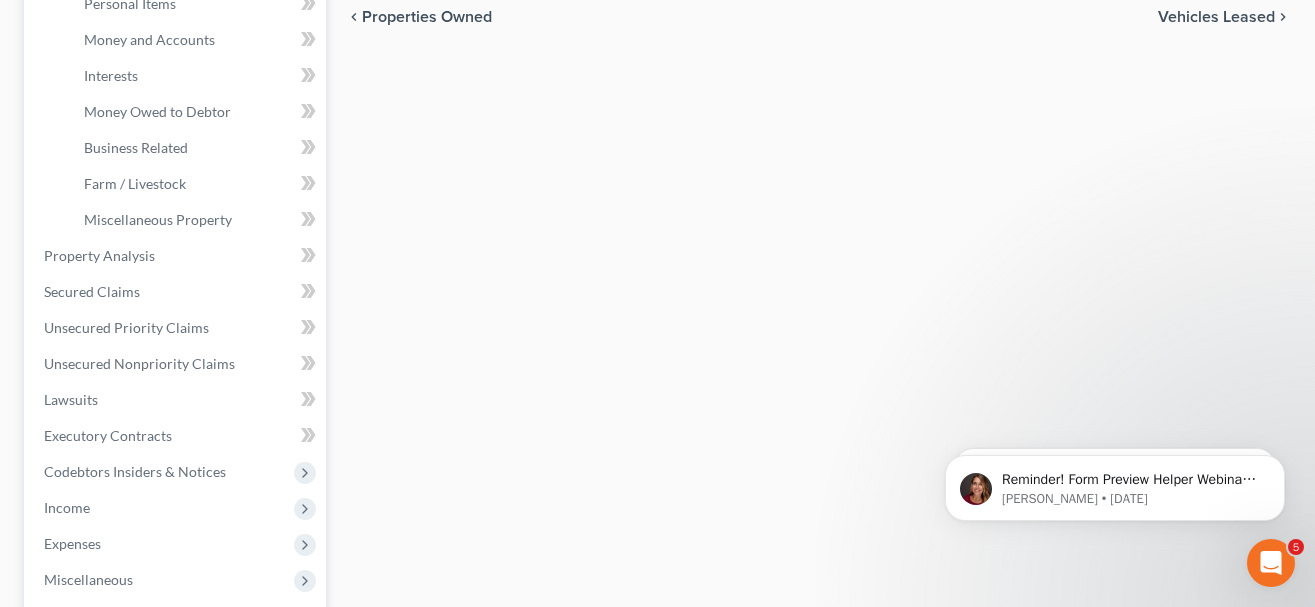 scroll, scrollTop: 814, scrollLeft: 0, axis: vertical 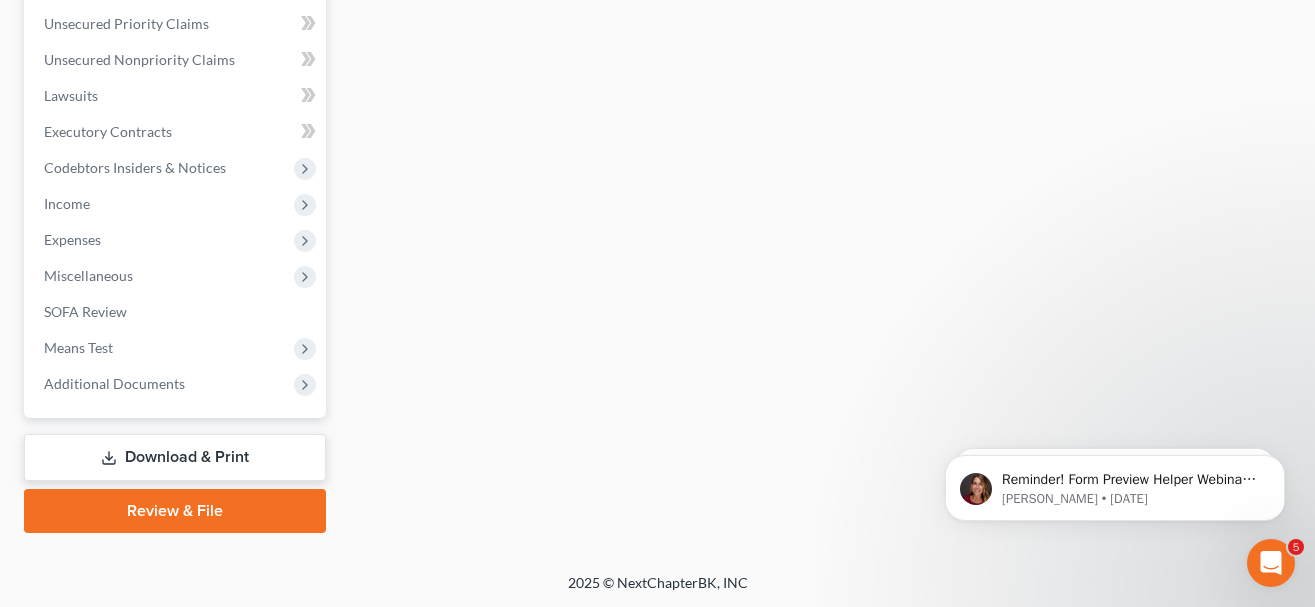 click on "Download & Print" at bounding box center (175, 457) 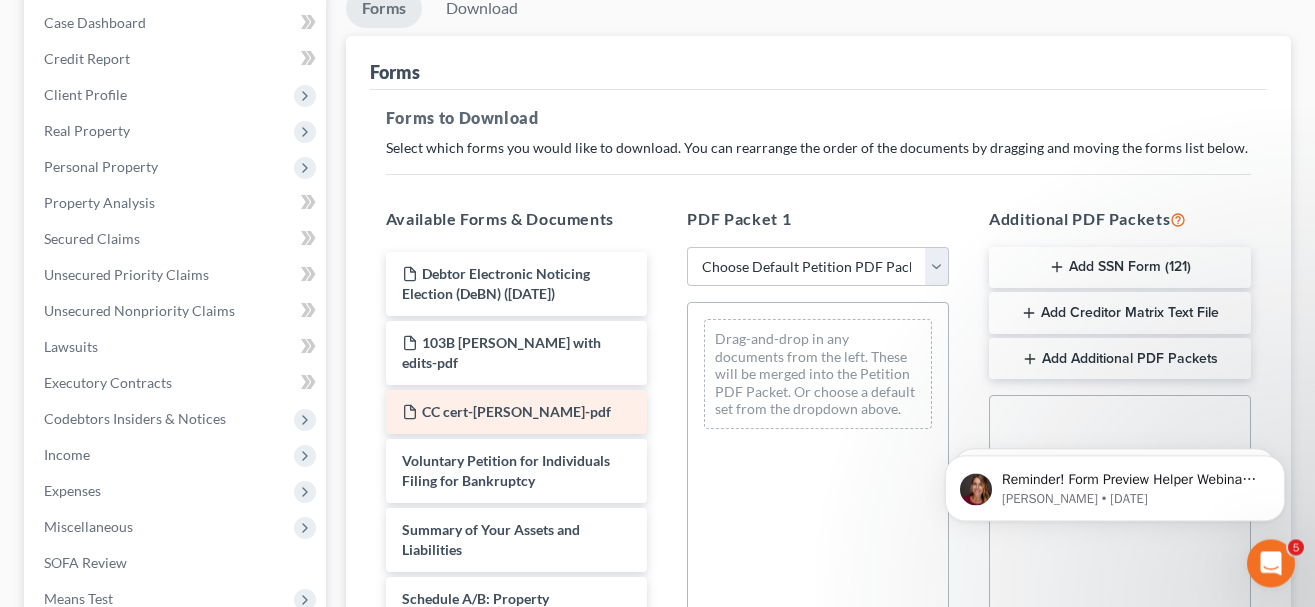 scroll, scrollTop: 204, scrollLeft: 0, axis: vertical 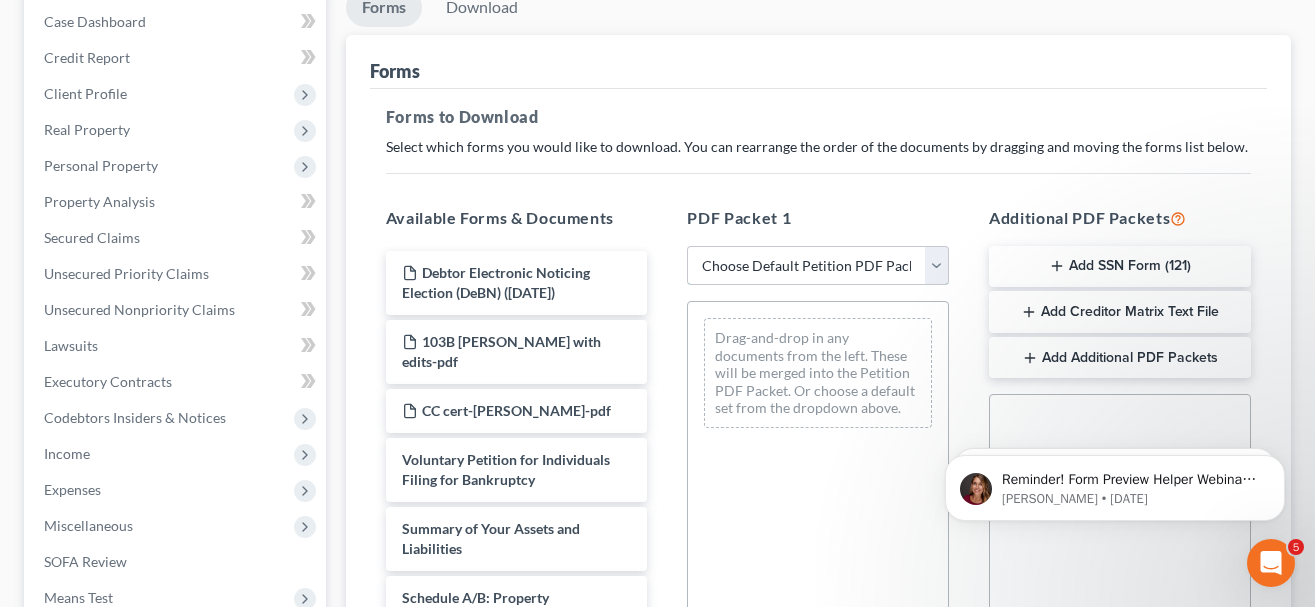 click on "Choose Default Petition PDF Packet Complete Bankruptcy Petition (all forms and schedules) Emergency Filing Forms (Petition and Creditor List Only) Amended Forms Signature Pages Only chapter7 Amended Schedules and Statements Chapter 7 AMENDED SCHEDULES 341 new docs amended schedules with matrix" at bounding box center (818, 266) 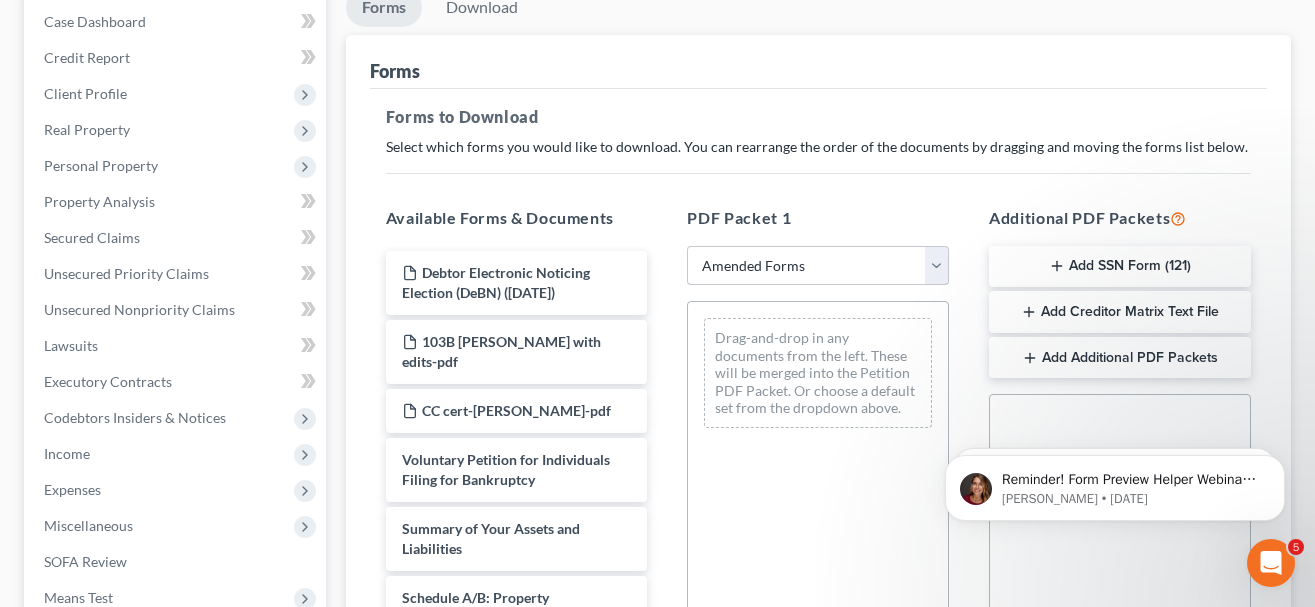 click on "Amended Forms" at bounding box center (0, 0) 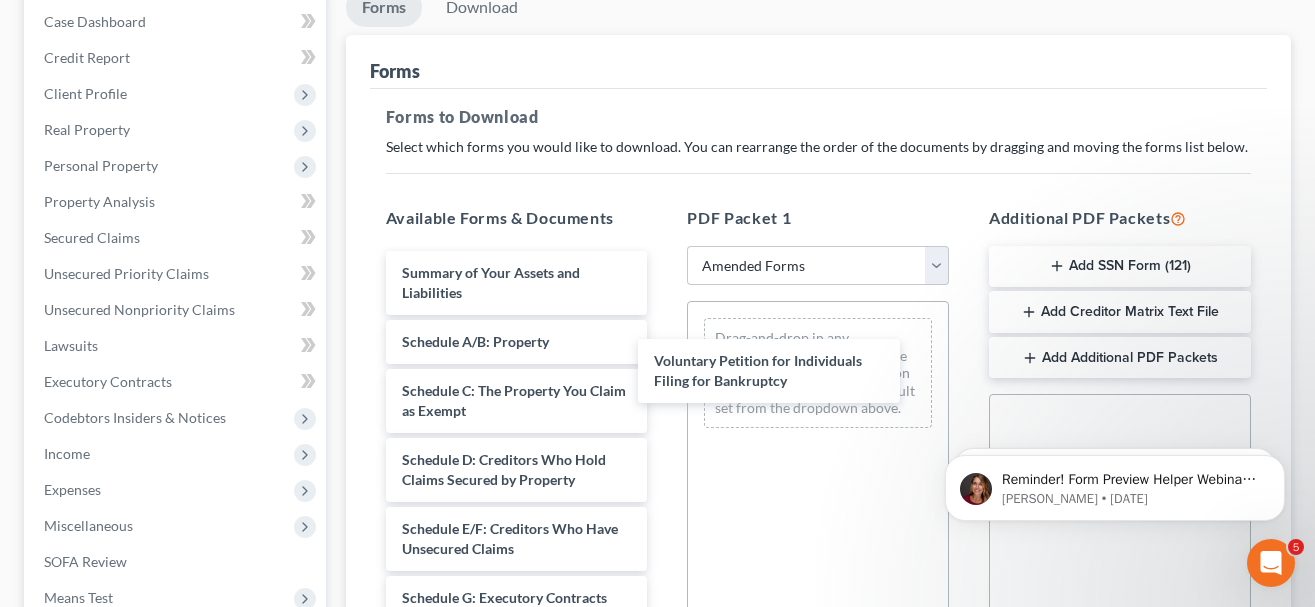 drag, startPoint x: 539, startPoint y: 282, endPoint x: 788, endPoint y: 372, distance: 264.76593 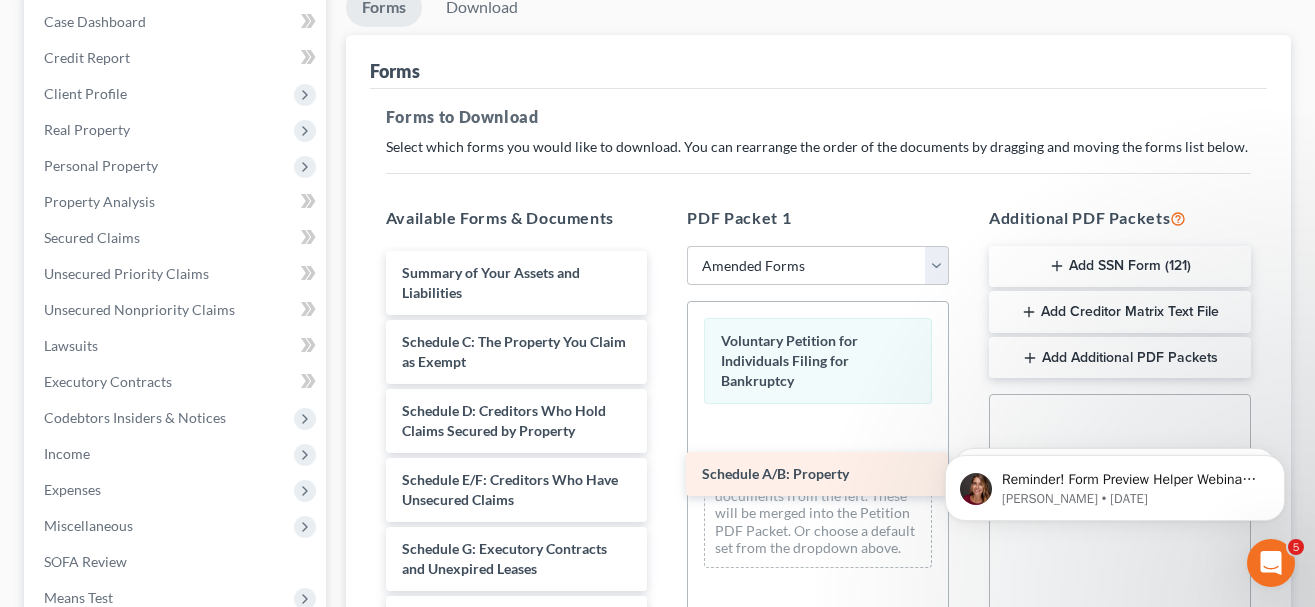 drag, startPoint x: 529, startPoint y: 342, endPoint x: 831, endPoint y: 476, distance: 330.3937 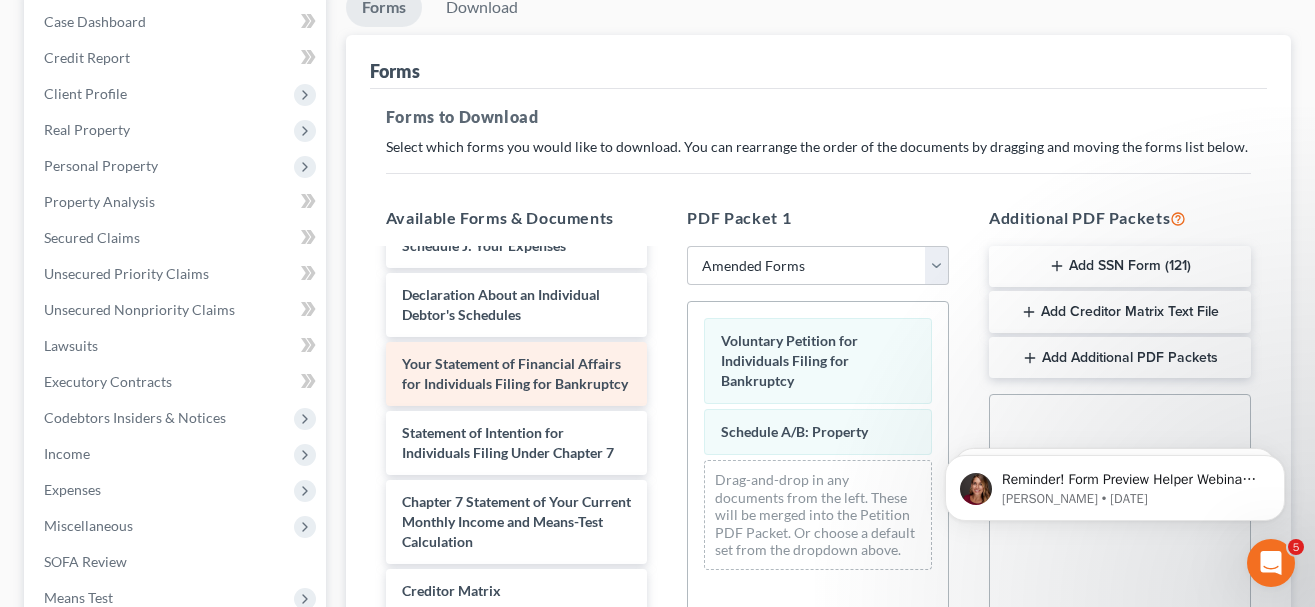 scroll, scrollTop: 499, scrollLeft: 0, axis: vertical 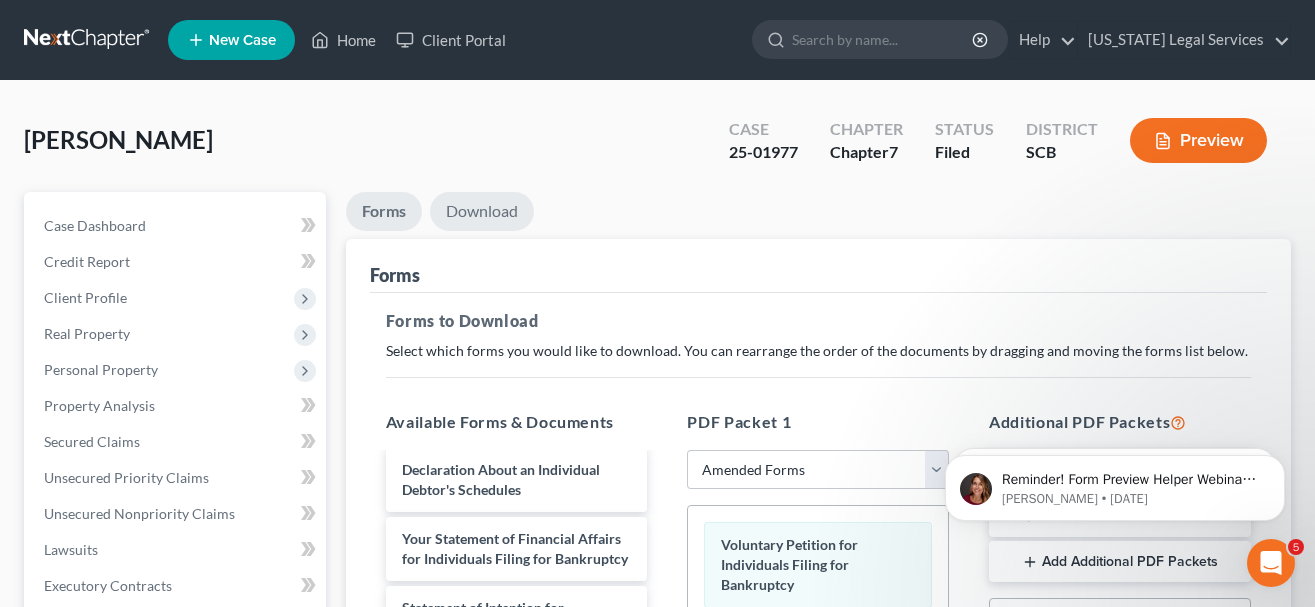 click on "Download" at bounding box center [482, 211] 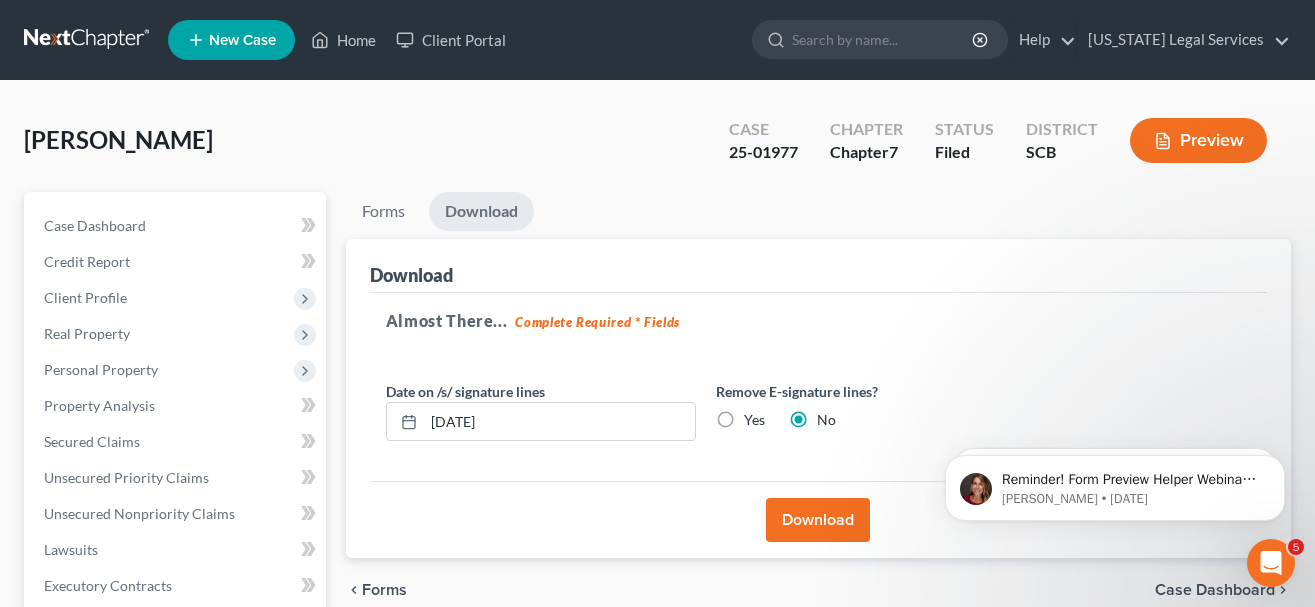 scroll, scrollTop: 204, scrollLeft: 0, axis: vertical 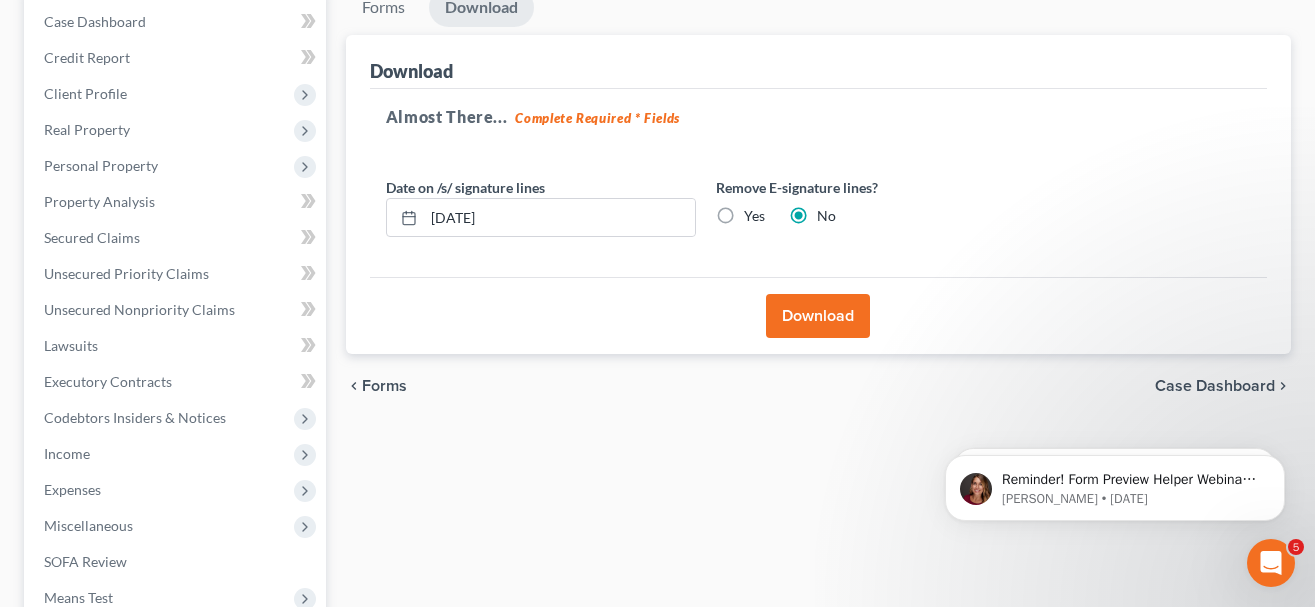 click on "Download" at bounding box center [818, 316] 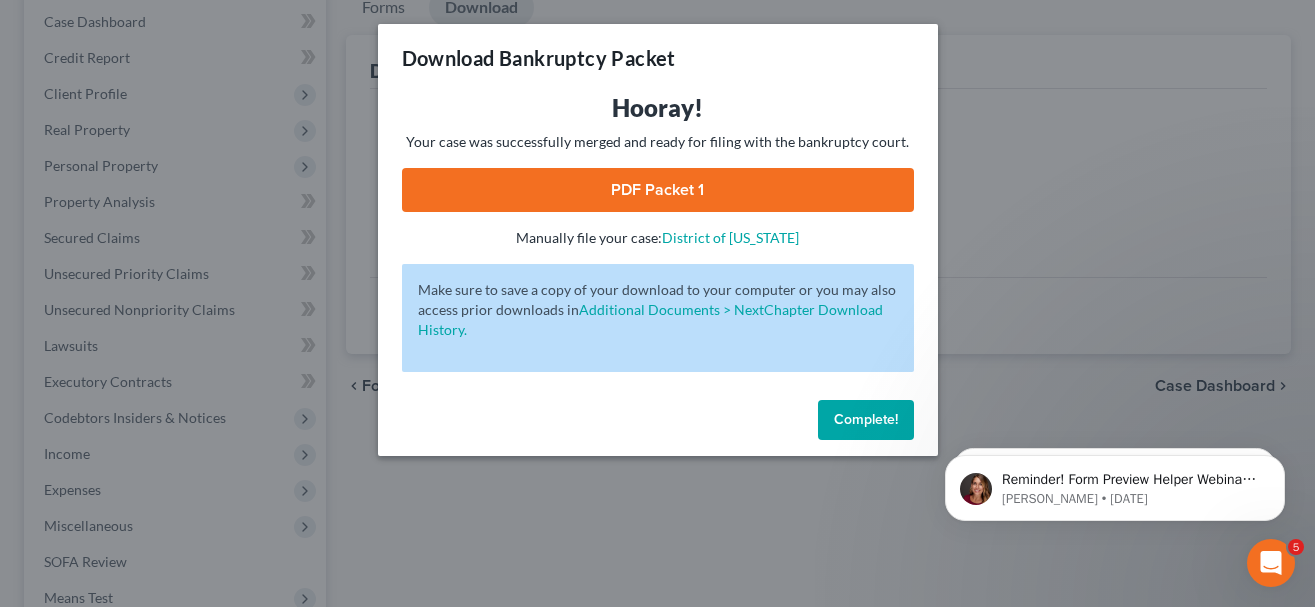 click on "PDF Packet 1" at bounding box center [658, 190] 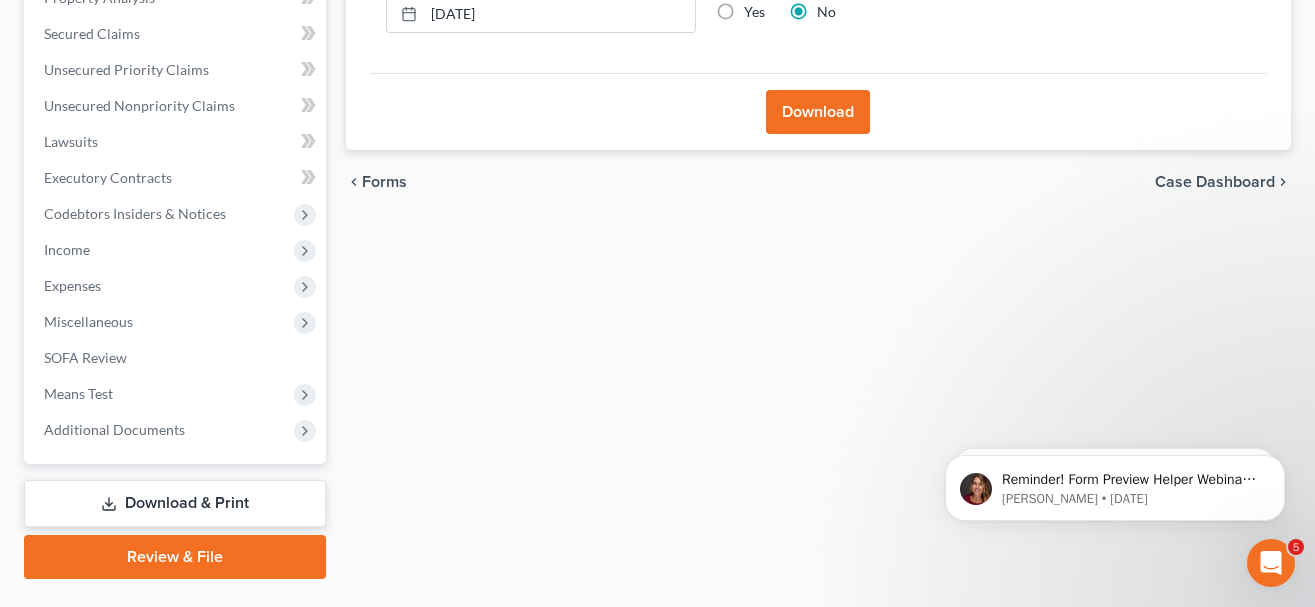 scroll, scrollTop: 102, scrollLeft: 0, axis: vertical 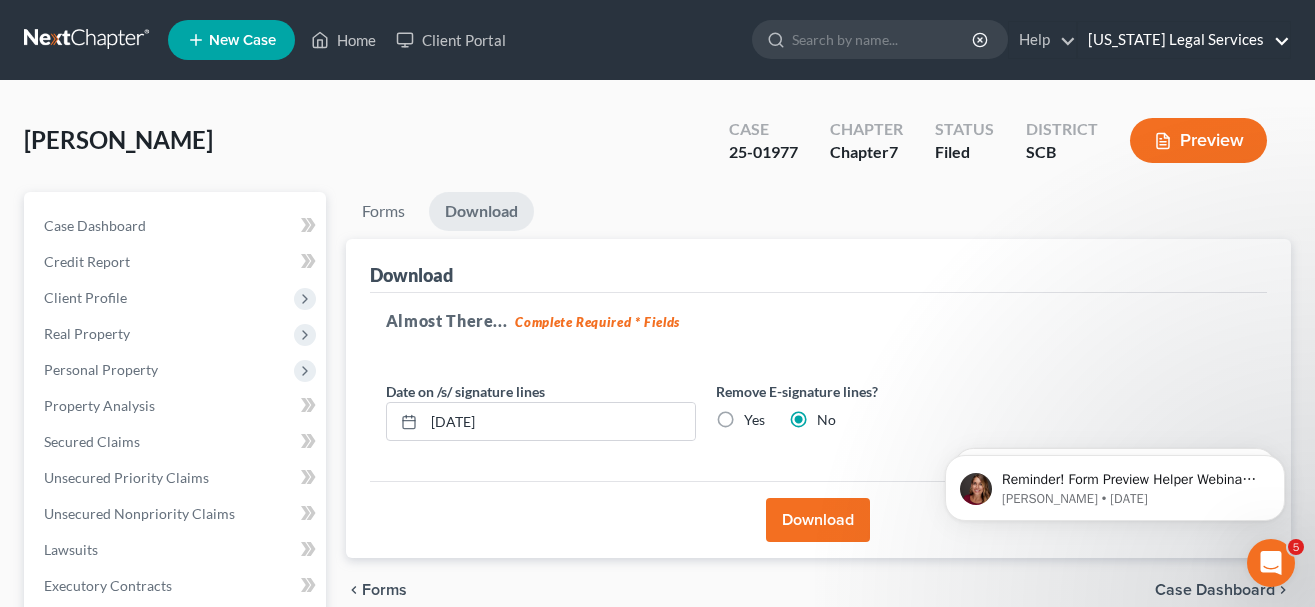 click on "South Carolina Legal Services" at bounding box center (1184, 40) 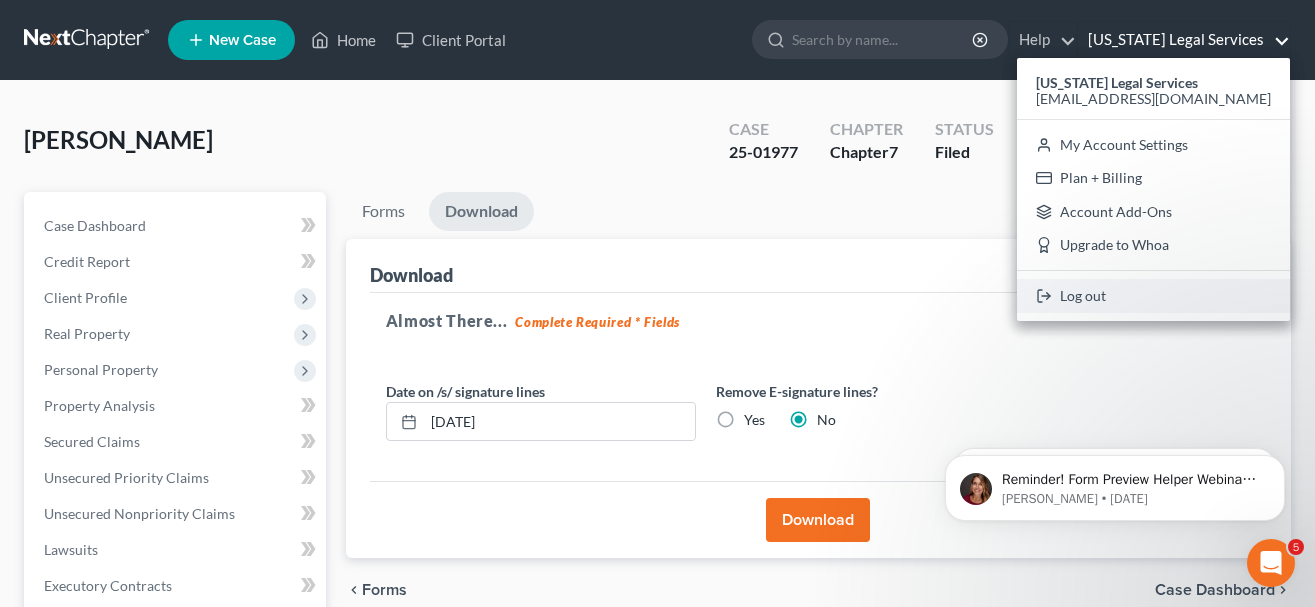 click on "Log out" at bounding box center (1153, 296) 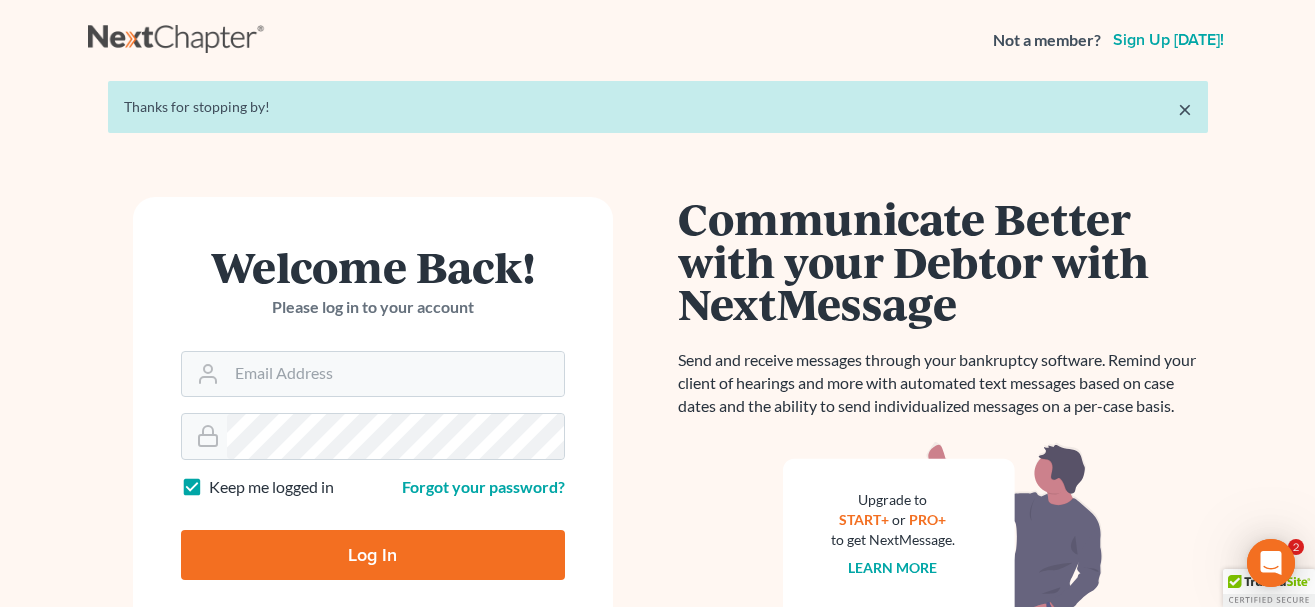 scroll, scrollTop: 0, scrollLeft: 0, axis: both 